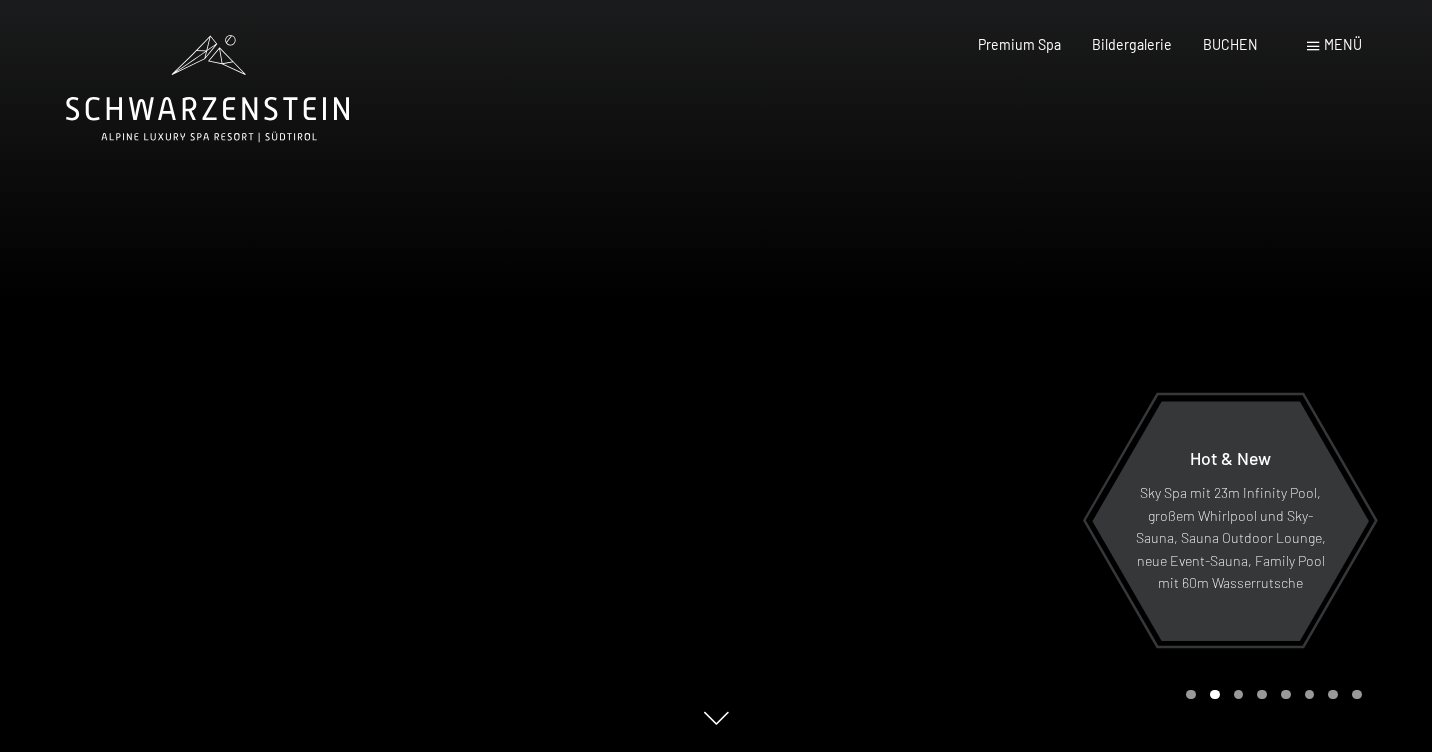 scroll, scrollTop: 0, scrollLeft: 0, axis: both 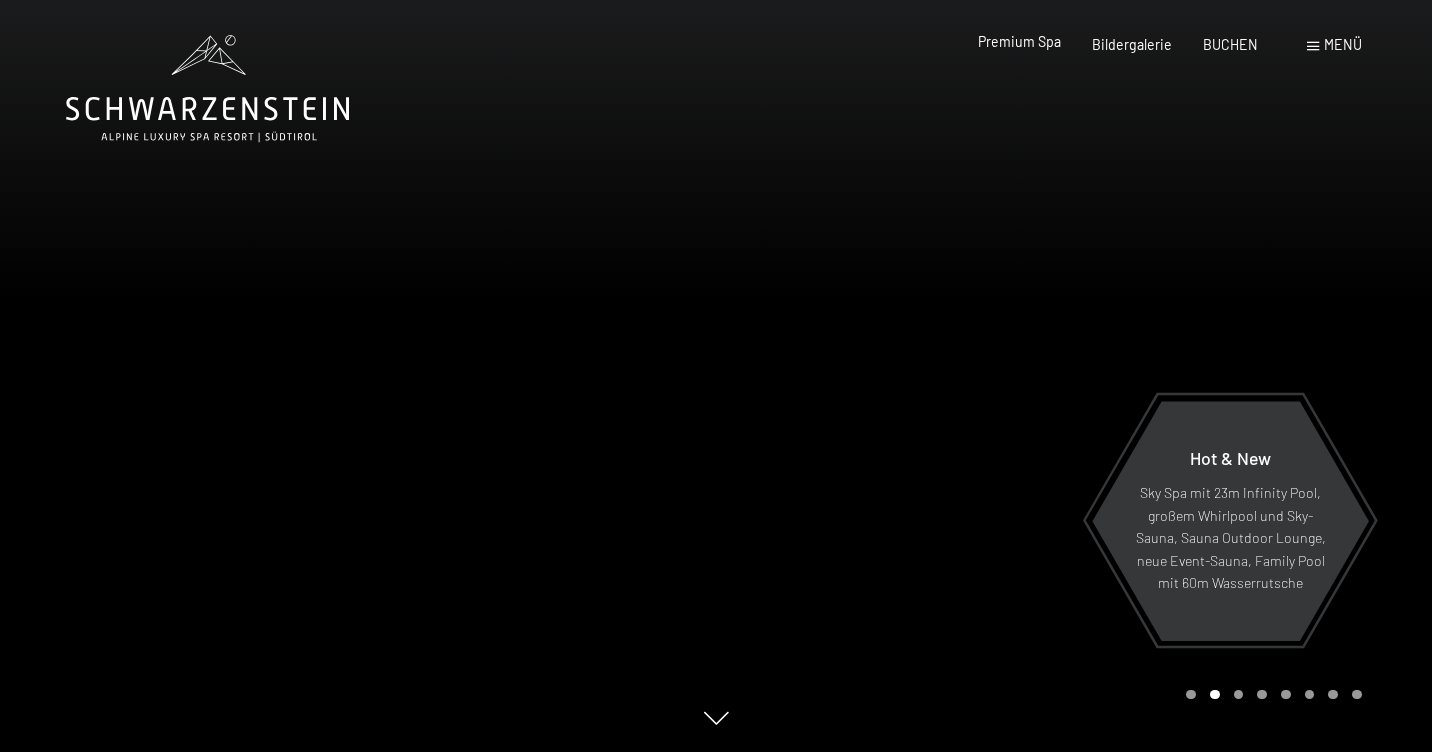 click on "Premium Spa" at bounding box center (1019, 41) 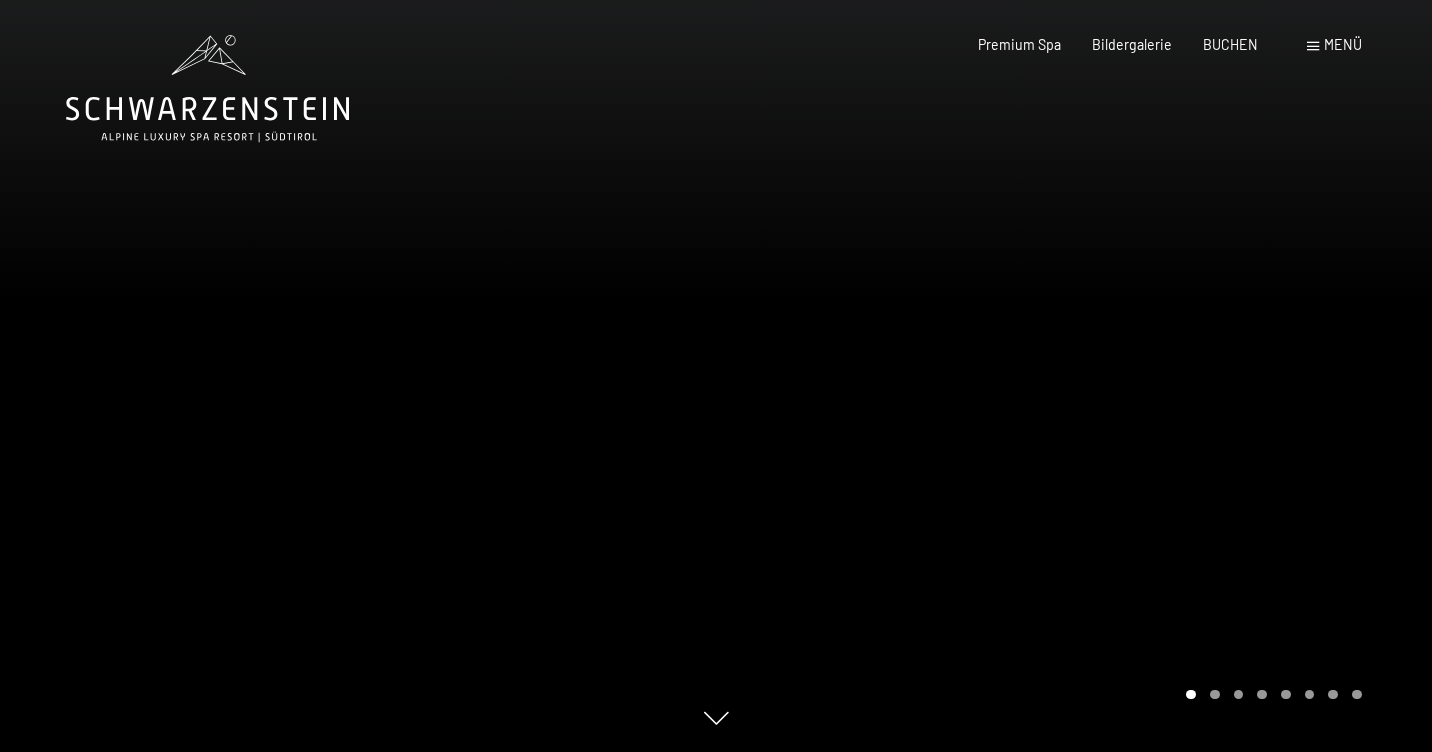 scroll, scrollTop: 0, scrollLeft: 0, axis: both 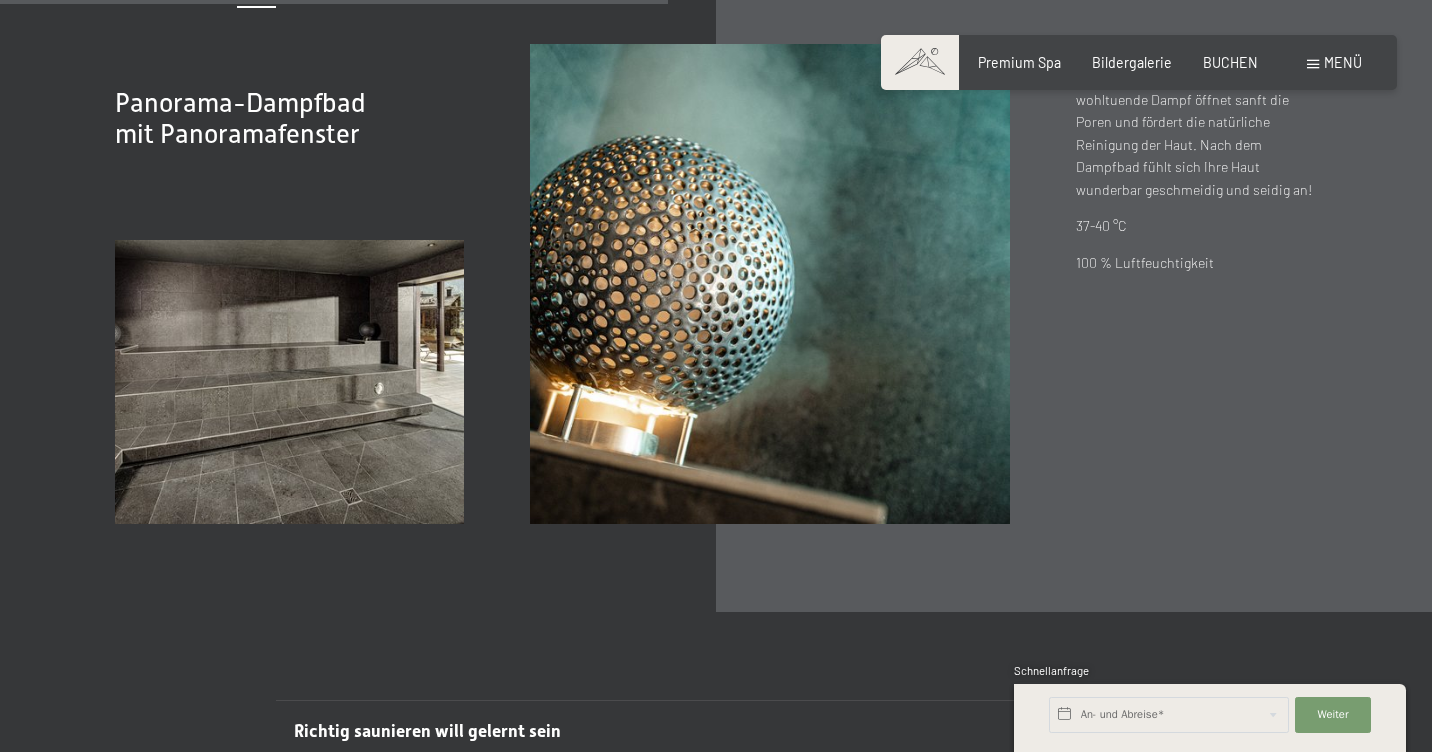 click on "Menü" at bounding box center (1343, 62) 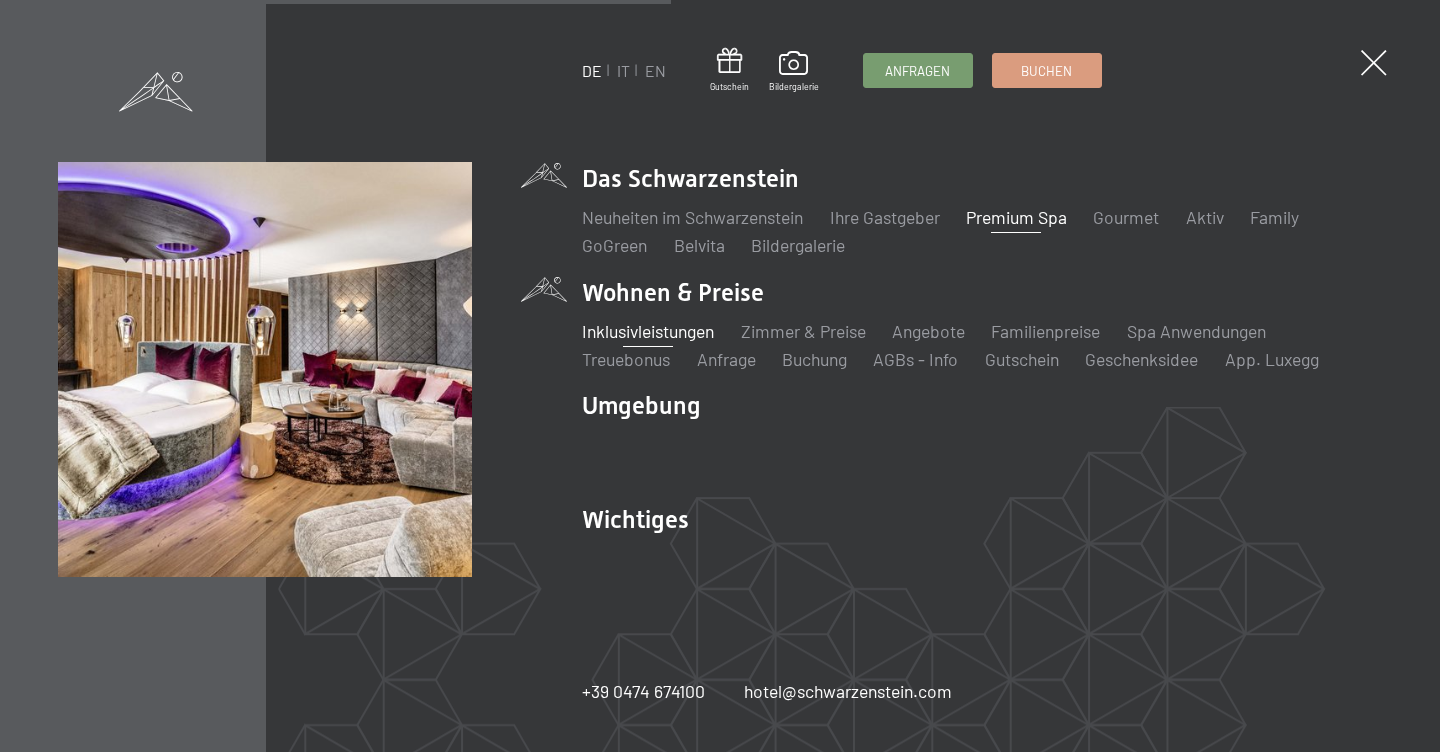 click on "Inklusivleistungen" at bounding box center (648, 331) 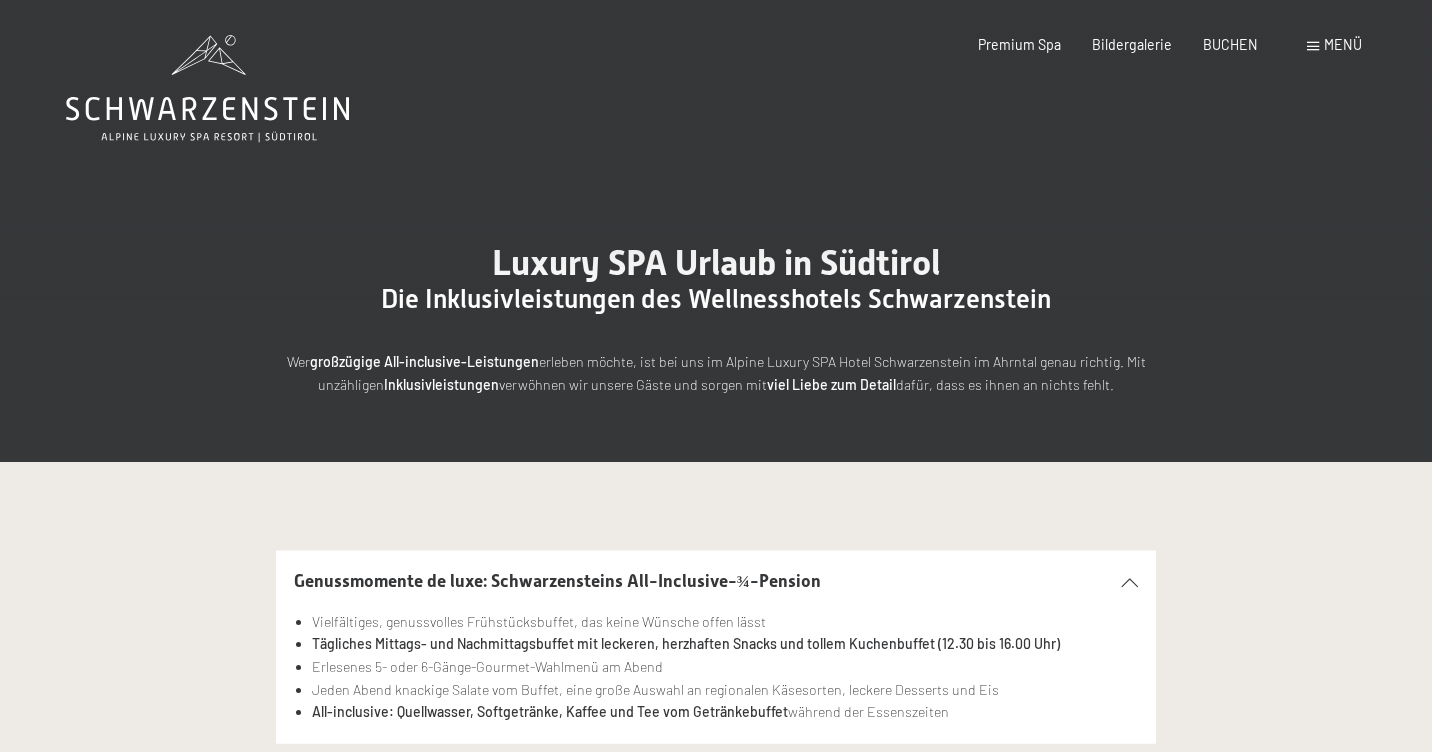 scroll, scrollTop: 2, scrollLeft: 0, axis: vertical 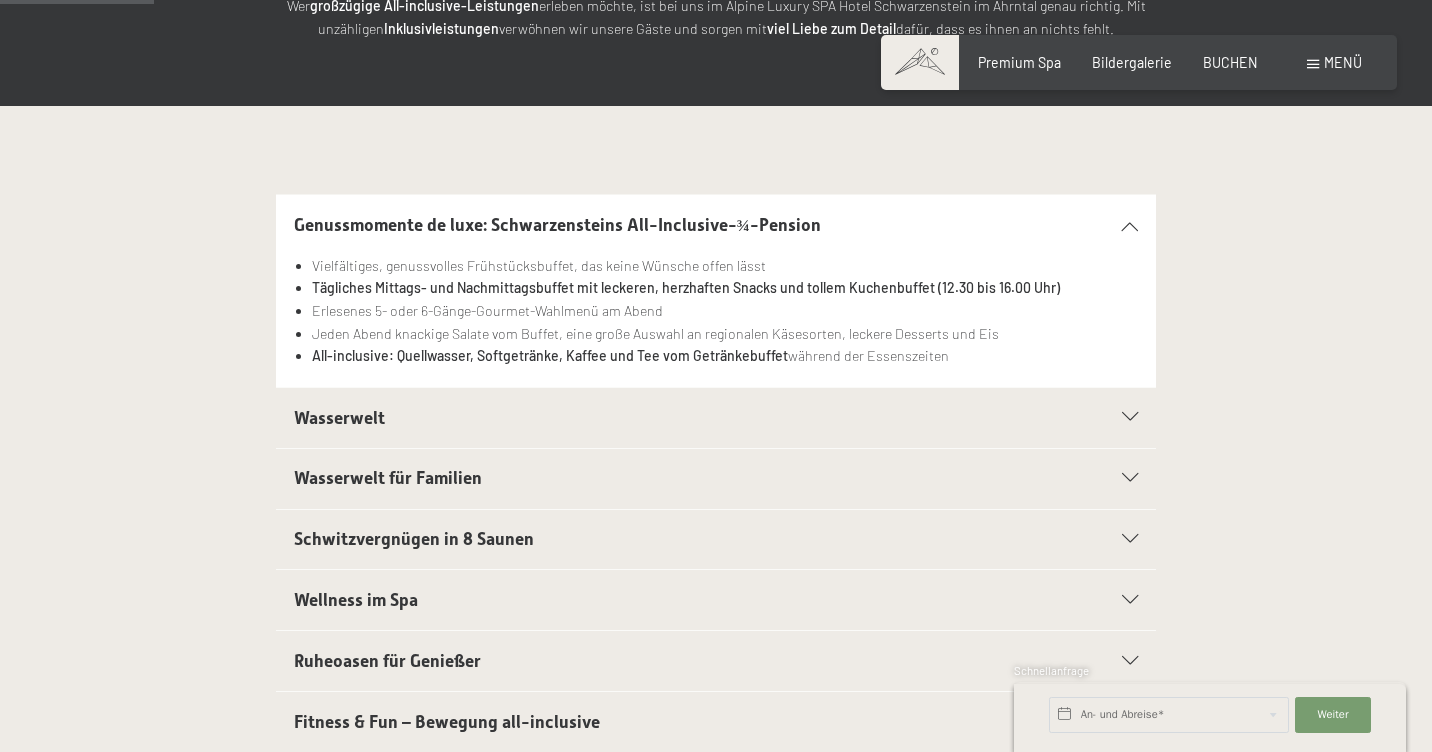 click at bounding box center [1119, 417] 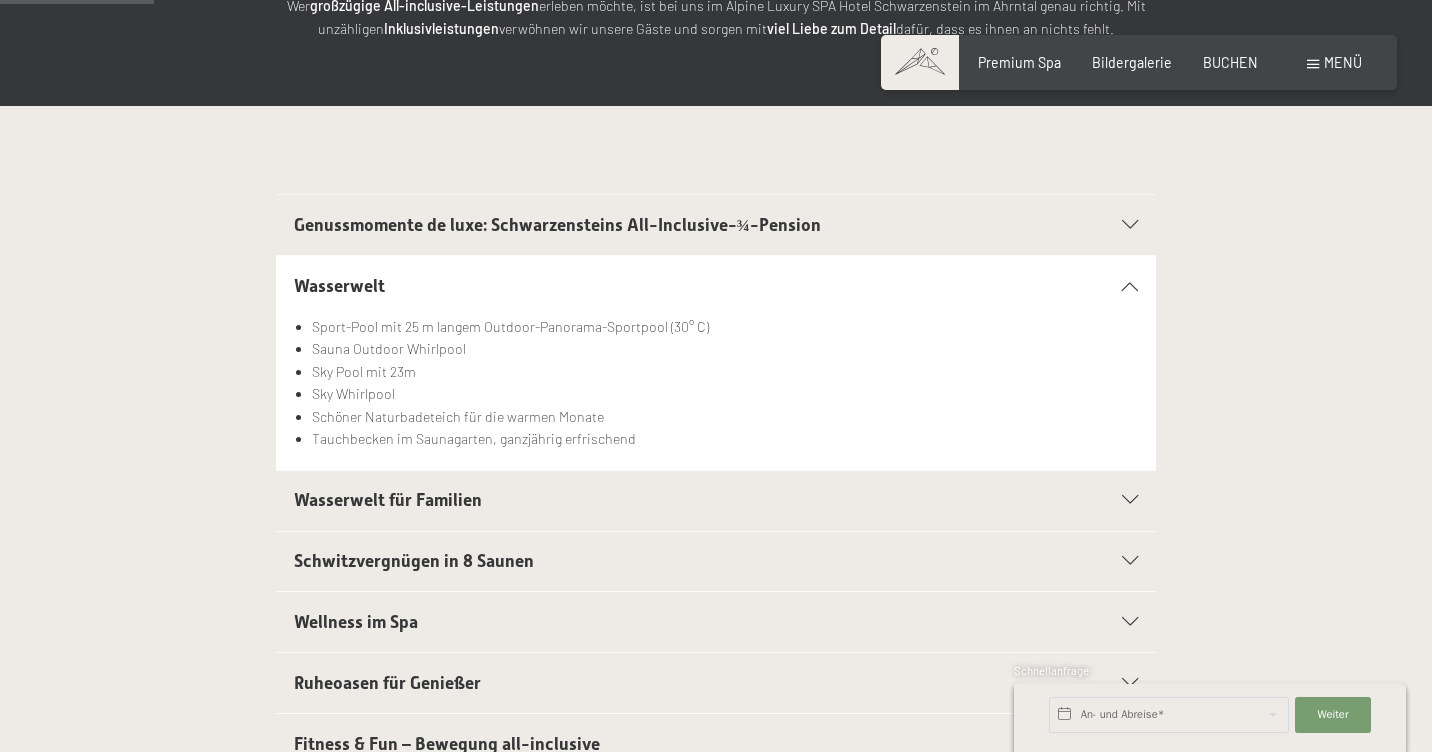 click on "Buchen           Anfragen                                     Premium Spa           Bildergalerie           BUCHEN           Menü                                                                    DE         IT         EN                Gutschein             Bildergalerie               Anfragen           Buchen                    DE         IT         EN                       Das Schwarzenstein           Neuheiten im Schwarzenstein         Ihre Gastgeber         Premium Spa         Gourmet         Aktiv         Wochenprogramm         Bilder             Family         GoGreen         Belvita         Bildergalerie                     Wohnen & Preise           Inklusivleistungen         Zimmer & Preise         Liste             Angebote         Liste             Familienpreise         Spa Anwendungen         Treuebonus         Anfrage         Buchung         AGBs - Info         Gutschein         Geschenksidee         App. Luxegg                     Umgebung" at bounding box center [1138, 63] 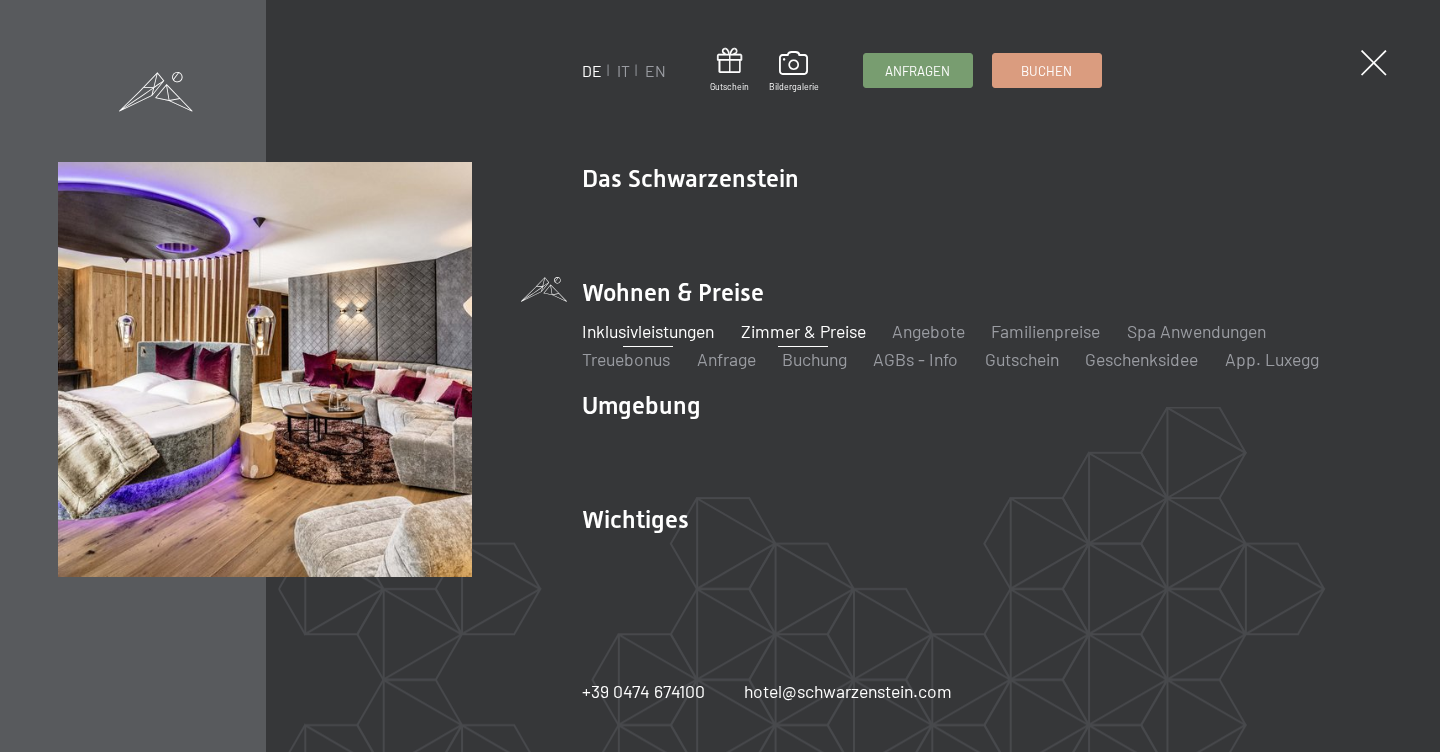 click on "Zimmer & Preise" at bounding box center (803, 331) 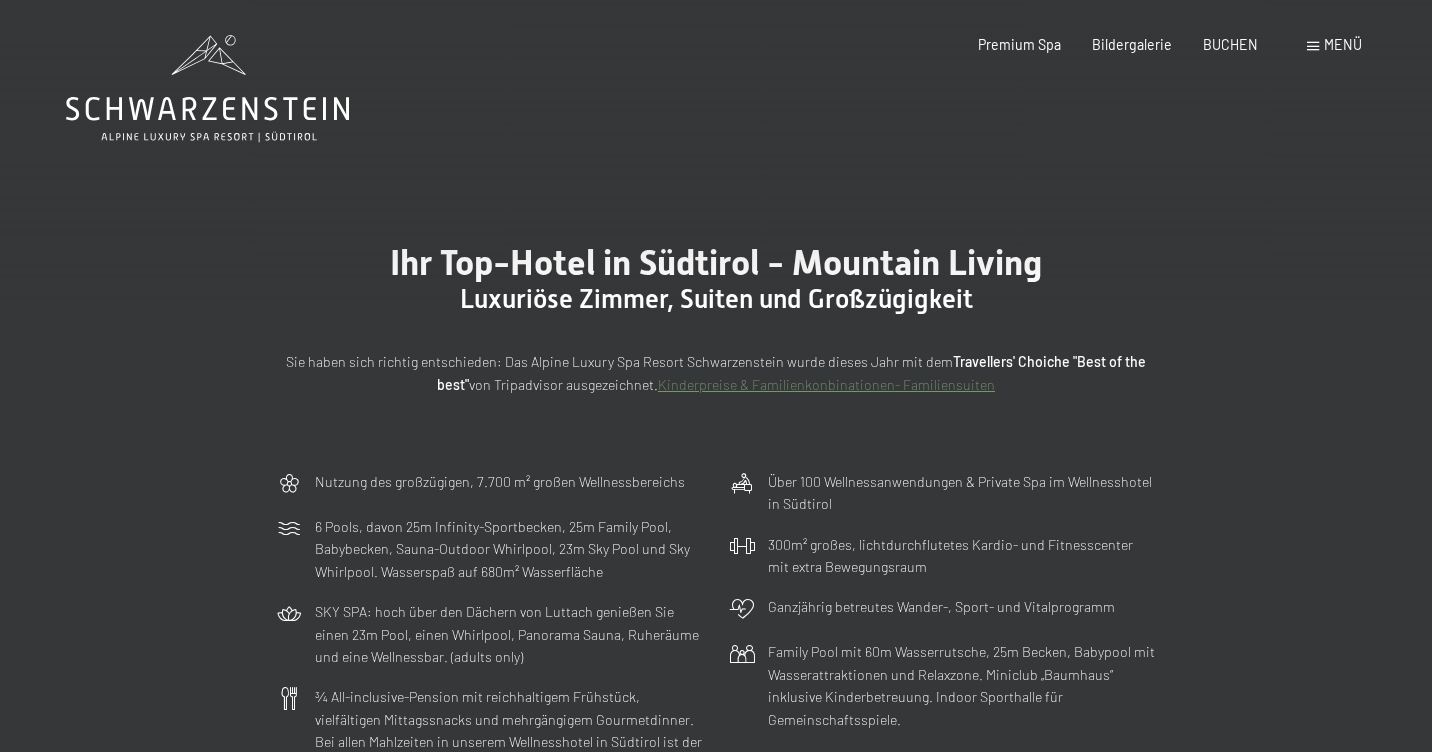 scroll, scrollTop: 0, scrollLeft: 0, axis: both 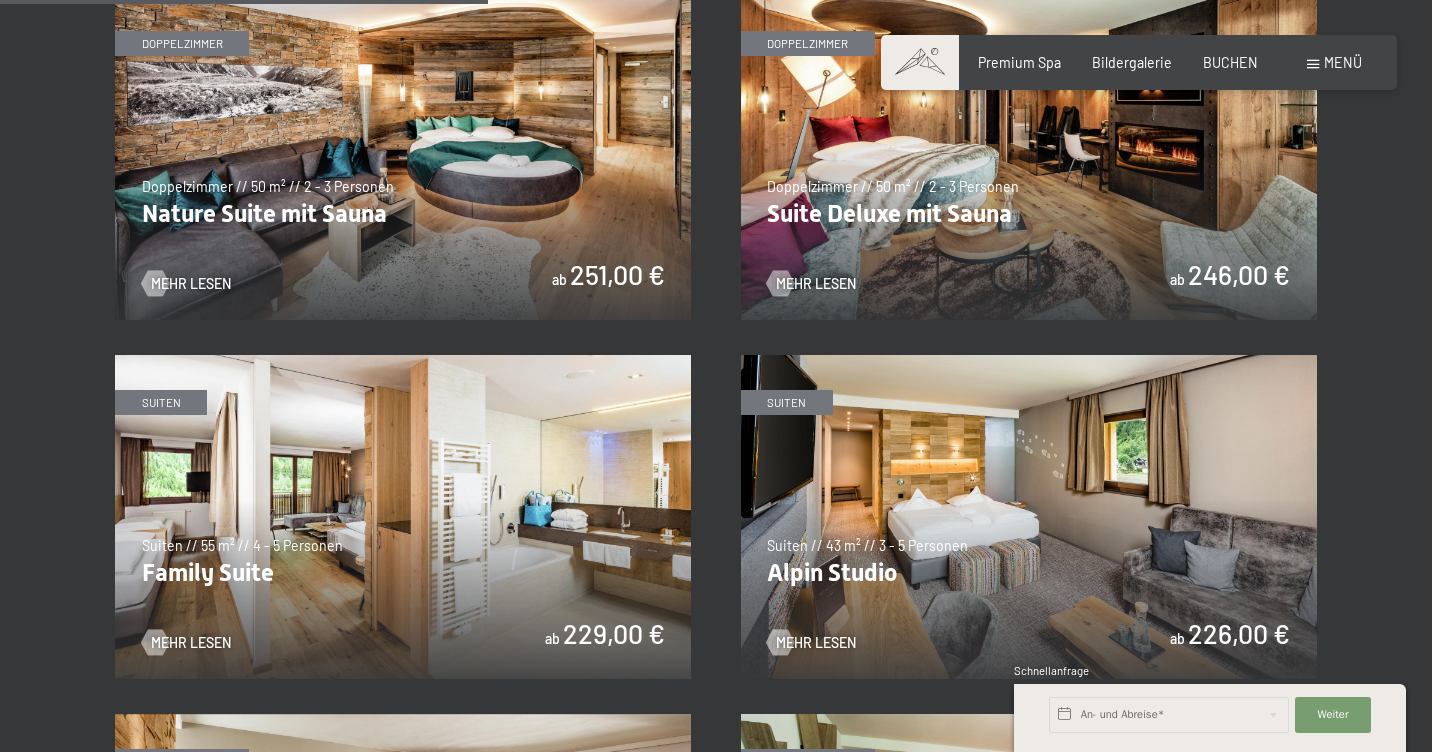 click at bounding box center [1029, 517] 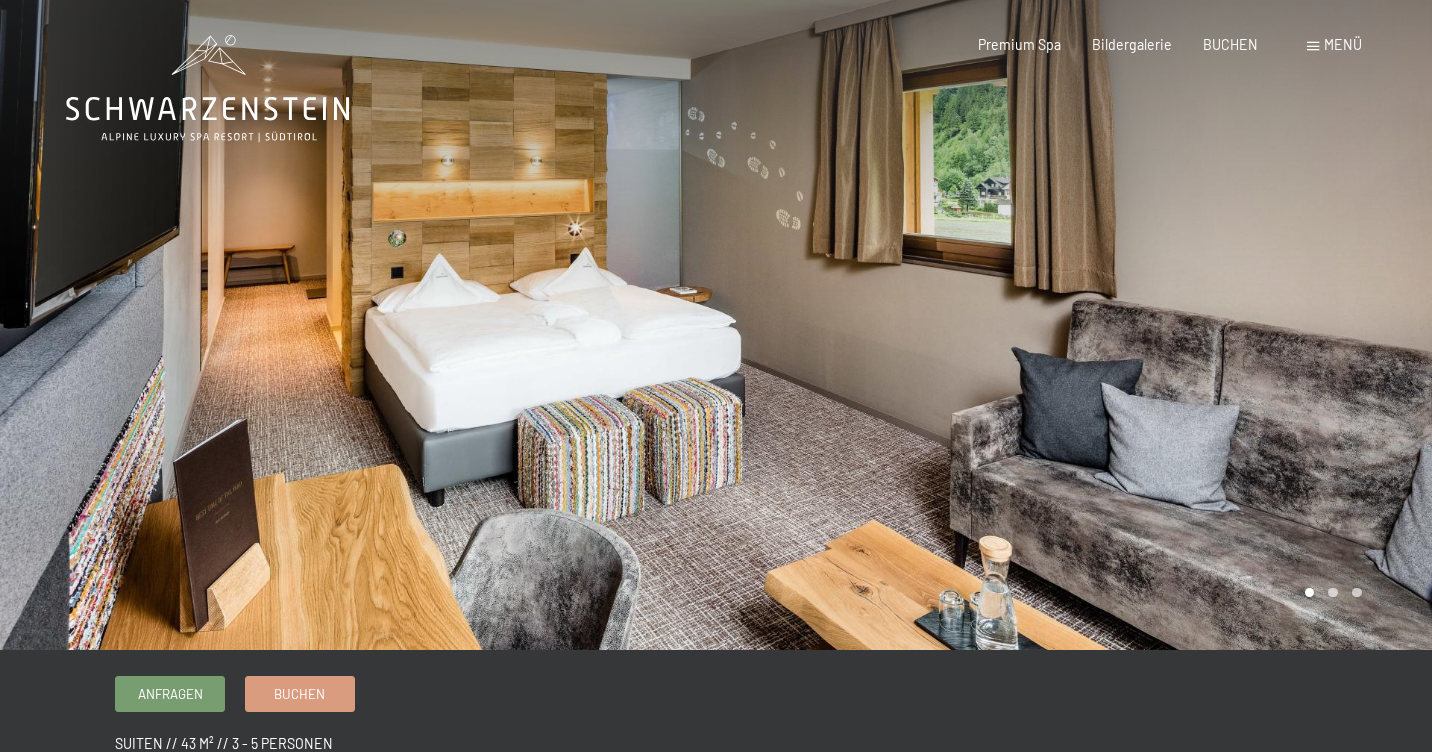 scroll, scrollTop: 0, scrollLeft: 0, axis: both 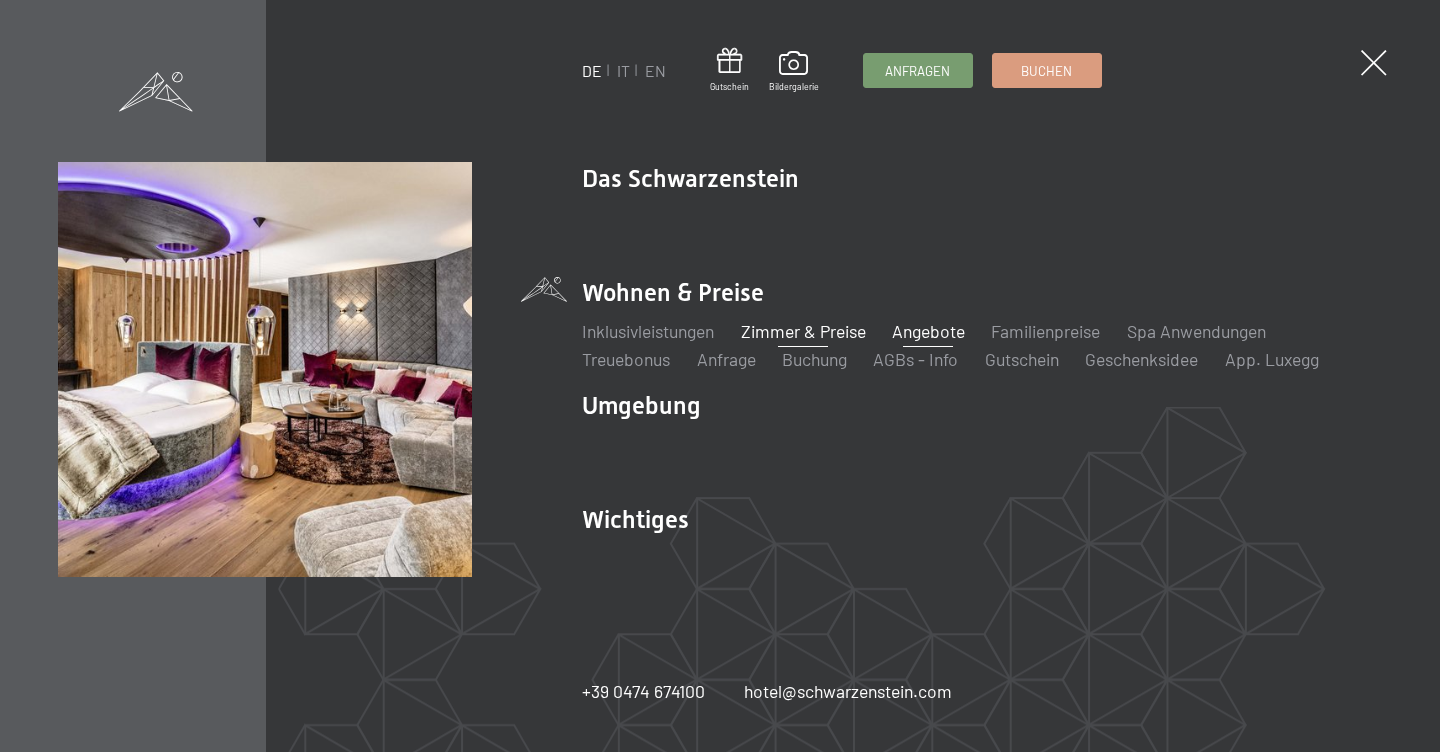 click on "Angebote" at bounding box center [928, 331] 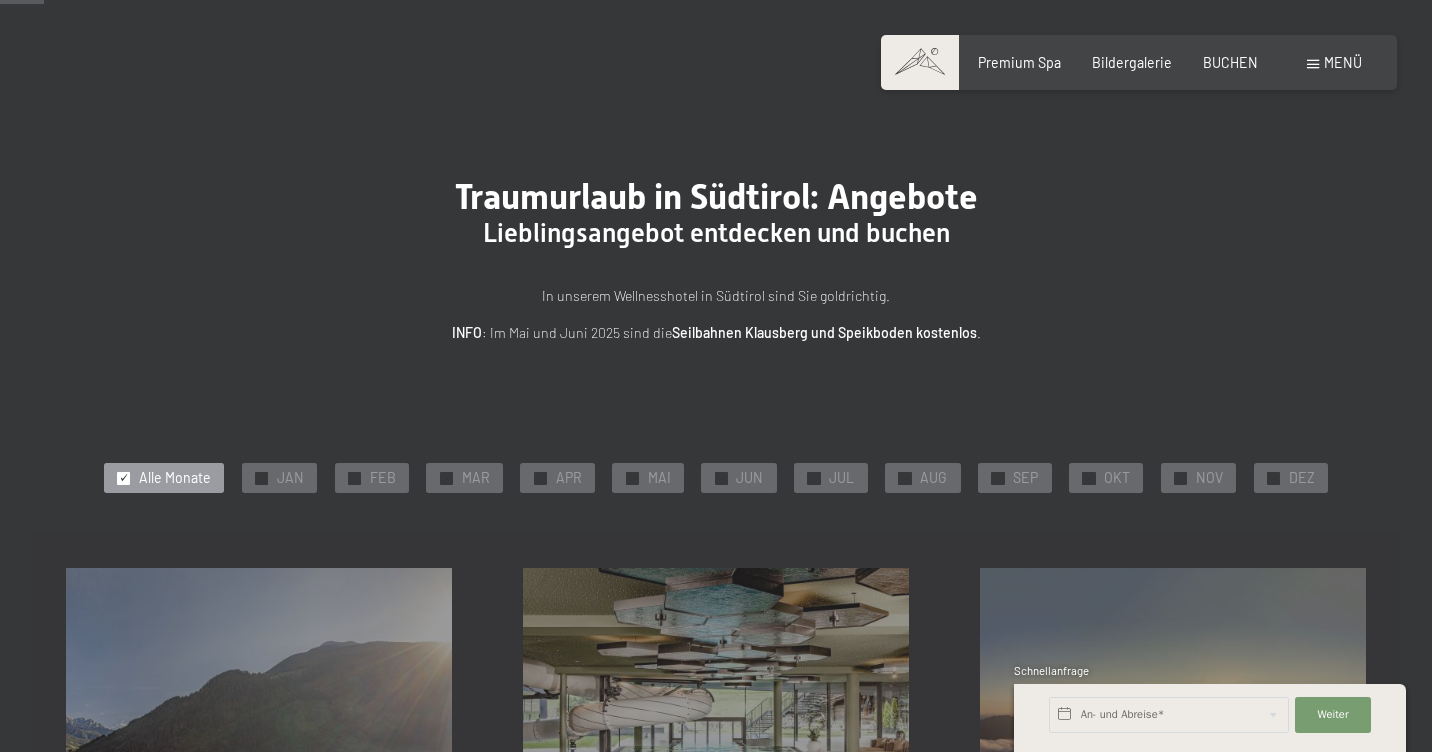 scroll, scrollTop: 199, scrollLeft: 0, axis: vertical 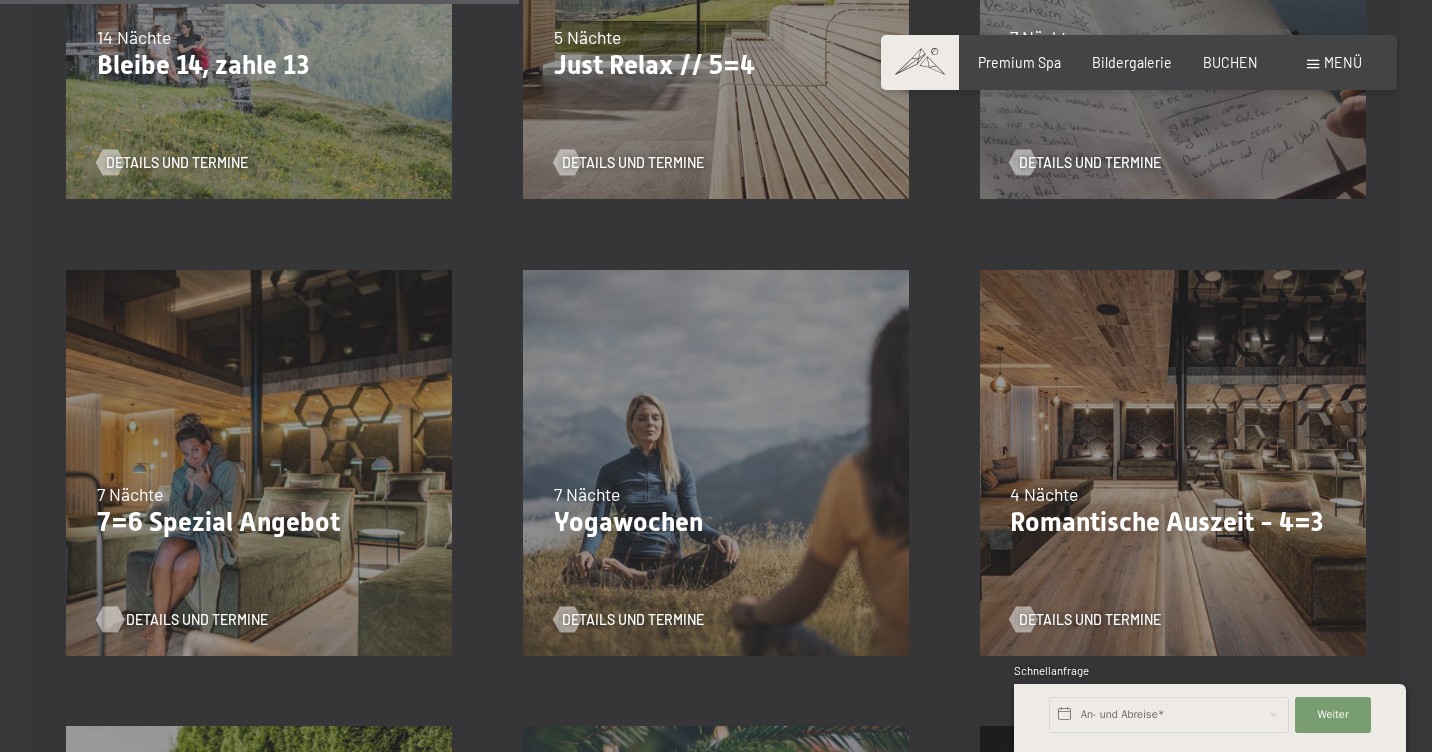click on "Details und Termine" at bounding box center [197, 620] 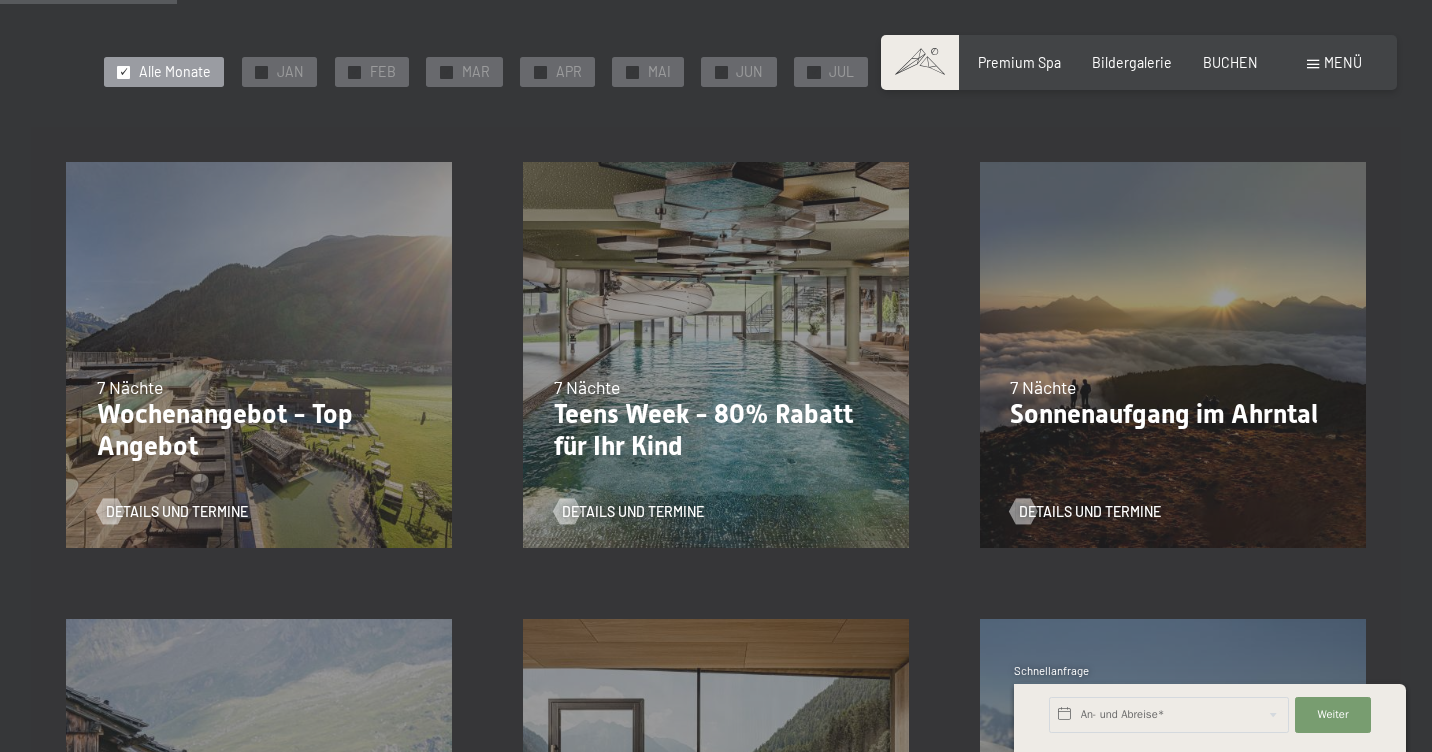 scroll, scrollTop: 415, scrollLeft: 0, axis: vertical 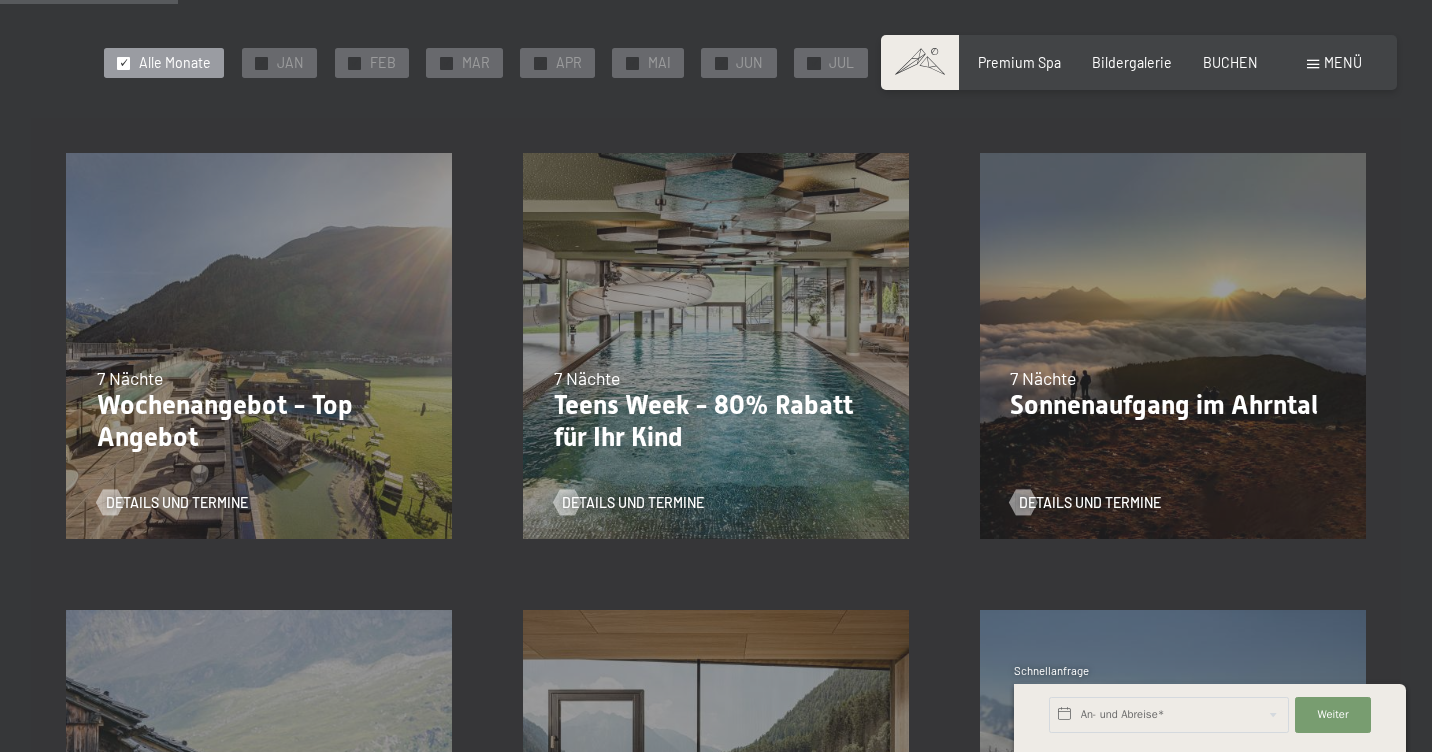 click on "03.08.2025–12.04.2026     14.05.–21.06.2026     27.06.–26.12.2026          7 Nächte         Wochenangebot - Top Angebot                 Details und Termine" at bounding box center [259, 346] 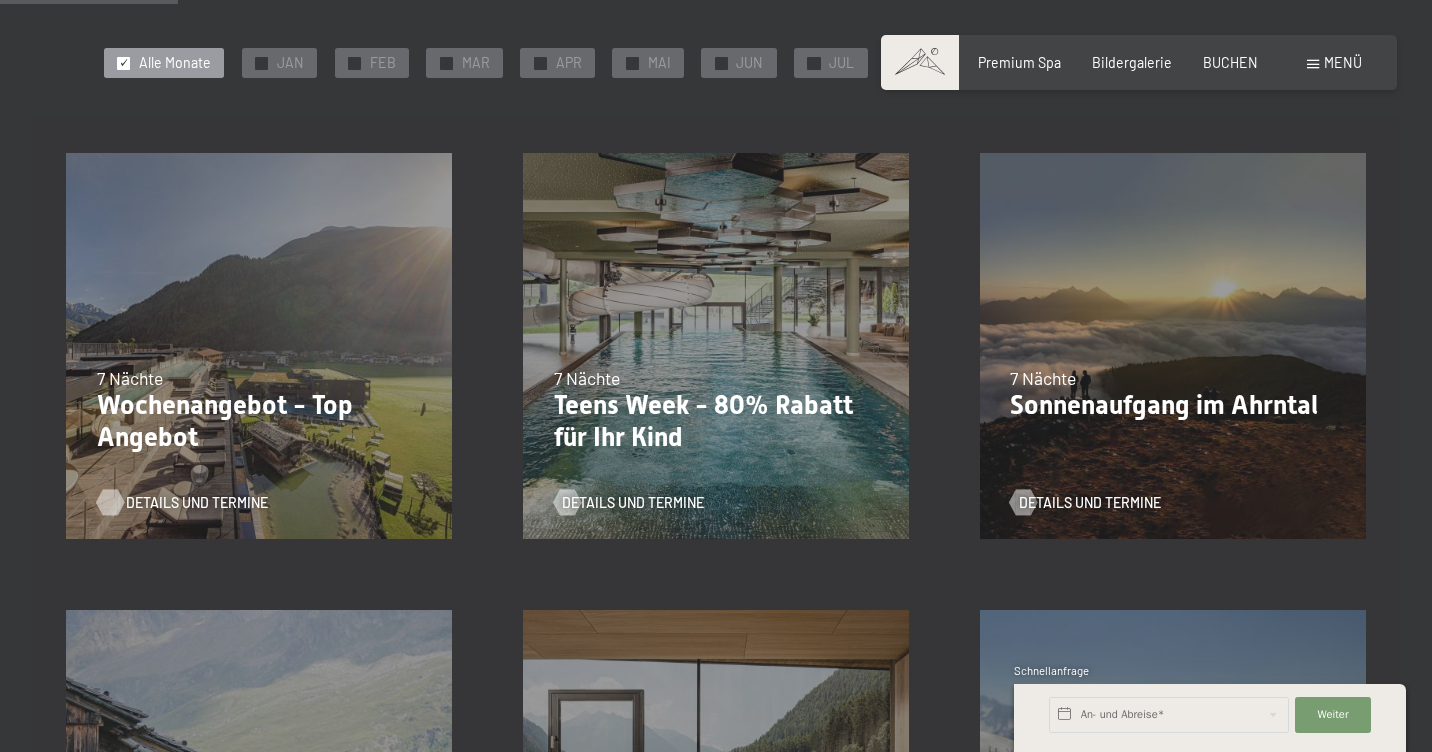 click on "Details und Termine" at bounding box center [197, 503] 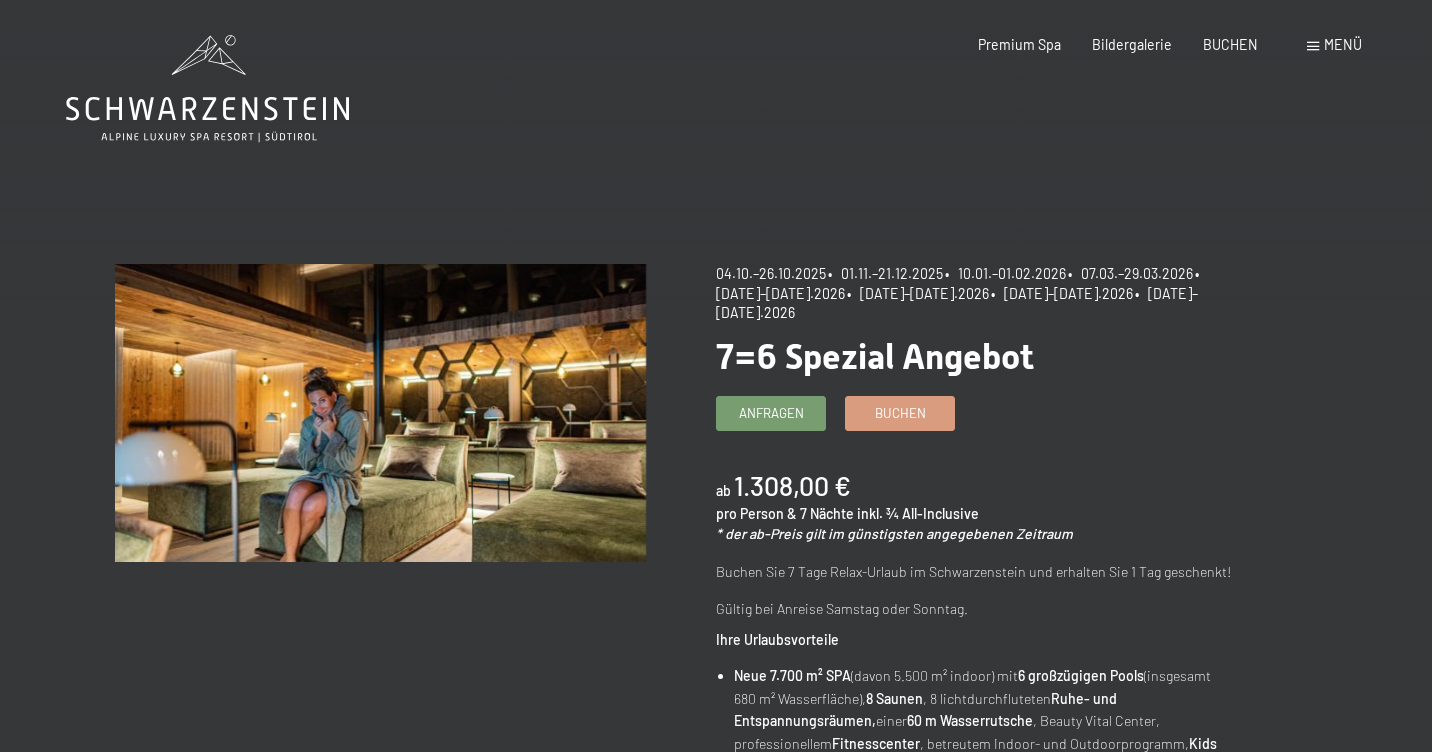 scroll, scrollTop: 0, scrollLeft: 0, axis: both 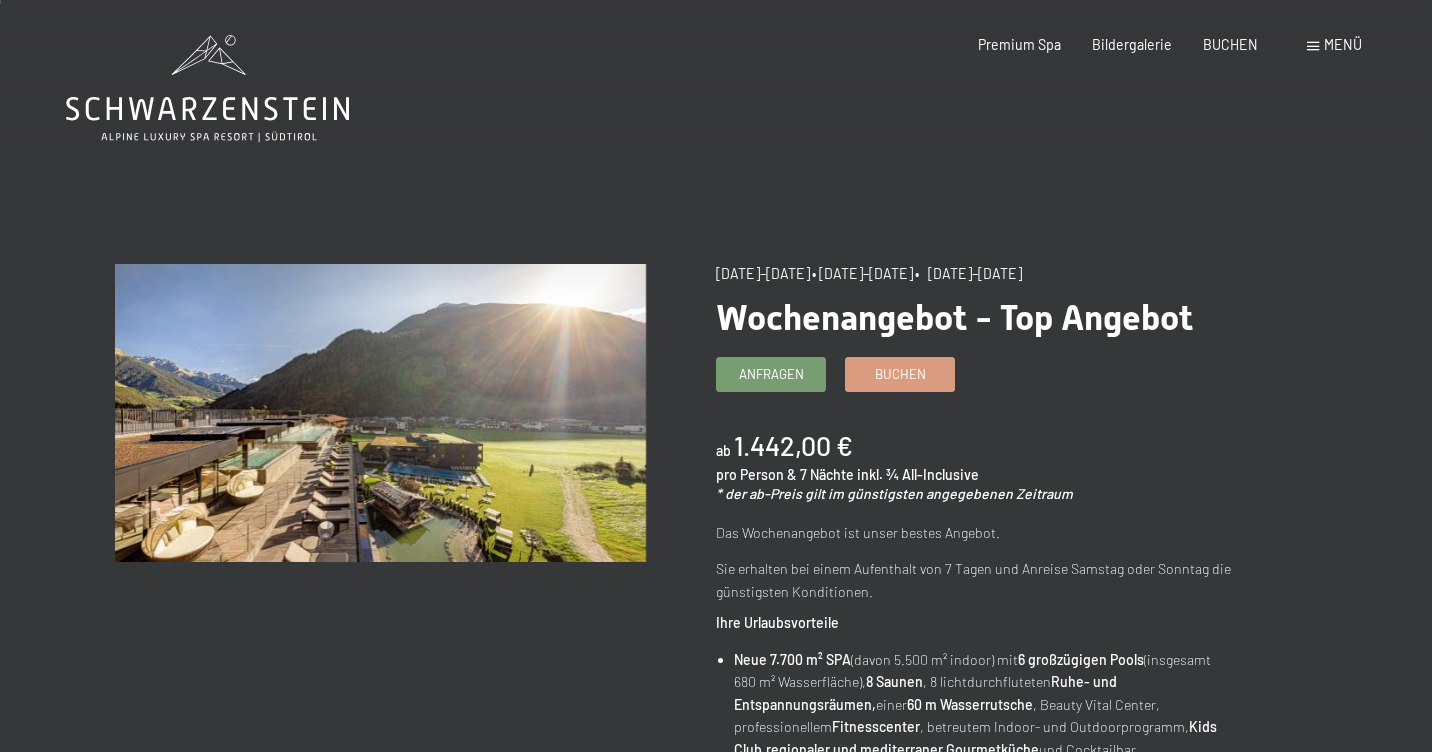 click on "Buchen           Anfragen                                     Premium Spa           Bildergalerie           BUCHEN           Menü                                                                    DE         IT         EN                Gutschein             Bildergalerie               Anfragen           Buchen                    DE         IT         EN                       Das Schwarzenstein           Neuheiten im Schwarzenstein         Ihre Gastgeber         Premium Spa         Gourmet         Aktiv         Wochenprogramm         Bilder             Family         GoGreen         Belvita         Bildergalerie                     Wohnen & Preise           Inklusivleistungen         Zimmer & Preise         Liste             Angebote         Liste             Familienpreise         Spa Anwendungen         Treuebonus         Anfrage         Buchung         AGBs - Info         Gutschein         Geschenksidee         App. Luxegg                     Umgebung" at bounding box center [1138, 45] 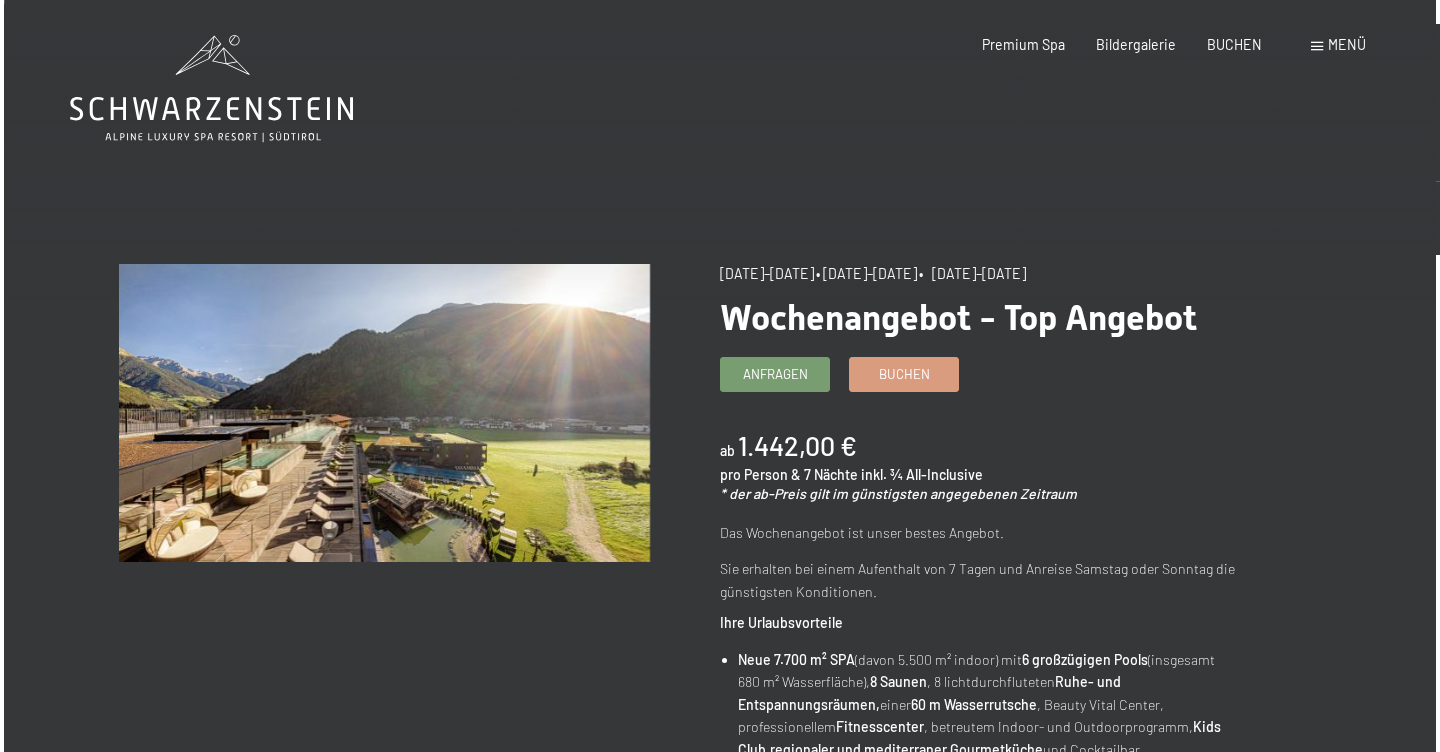 scroll, scrollTop: 0, scrollLeft: 0, axis: both 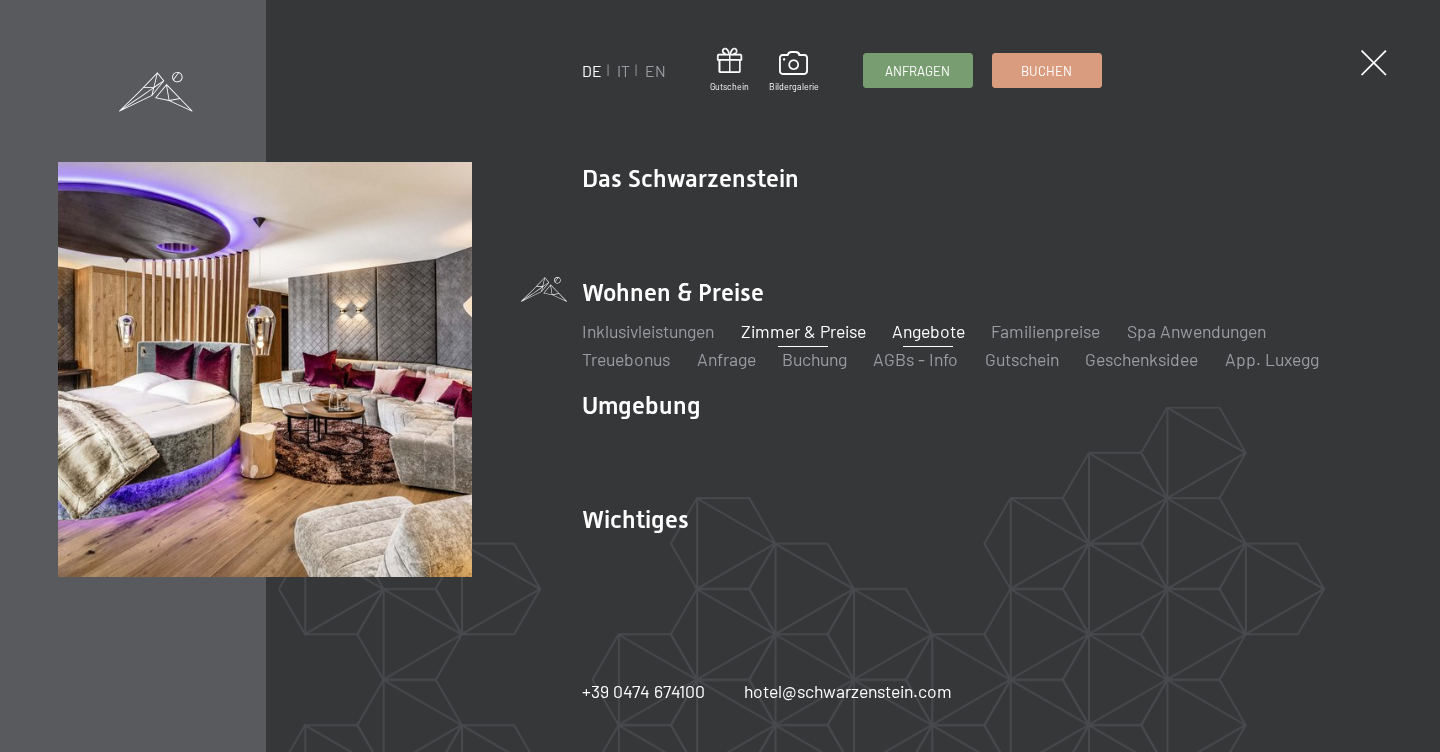 click on "Zimmer & Preise" at bounding box center (803, 331) 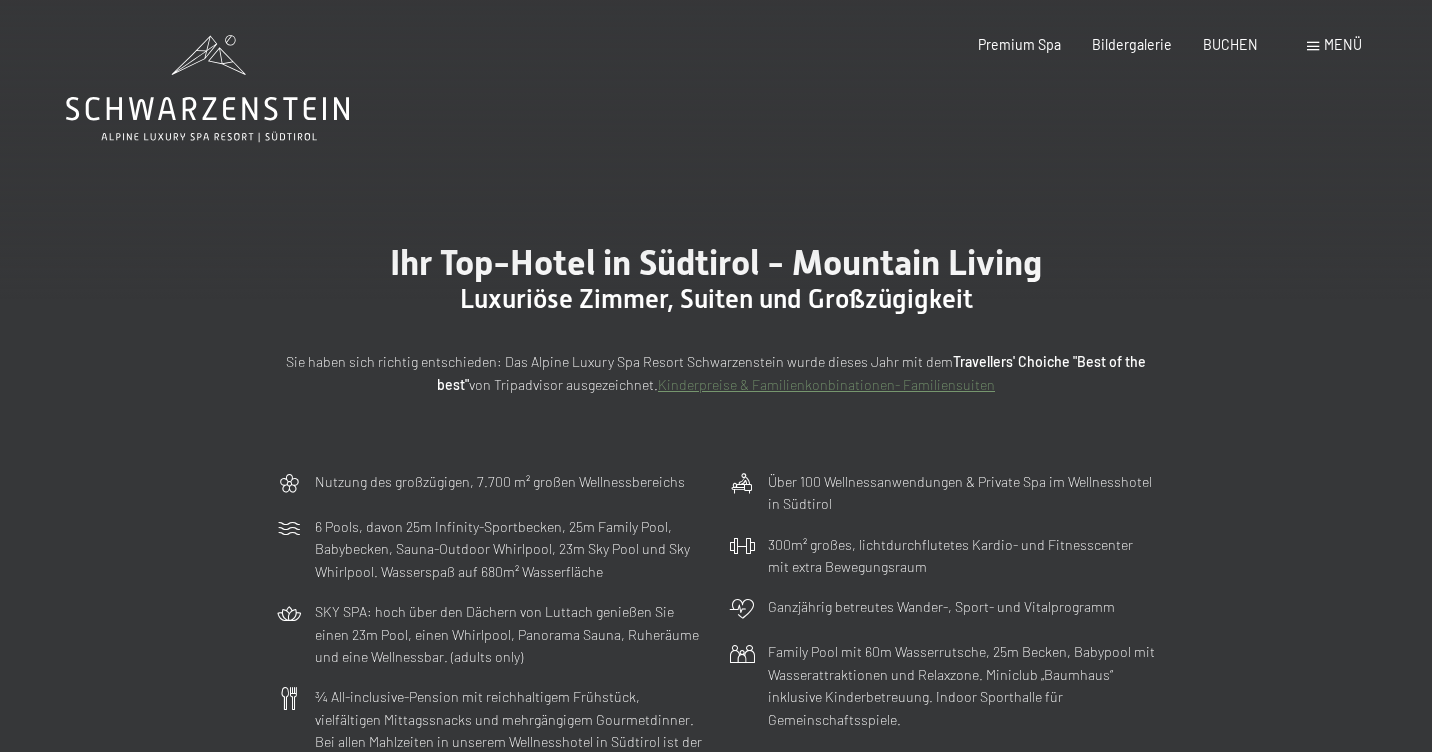 scroll, scrollTop: 0, scrollLeft: 0, axis: both 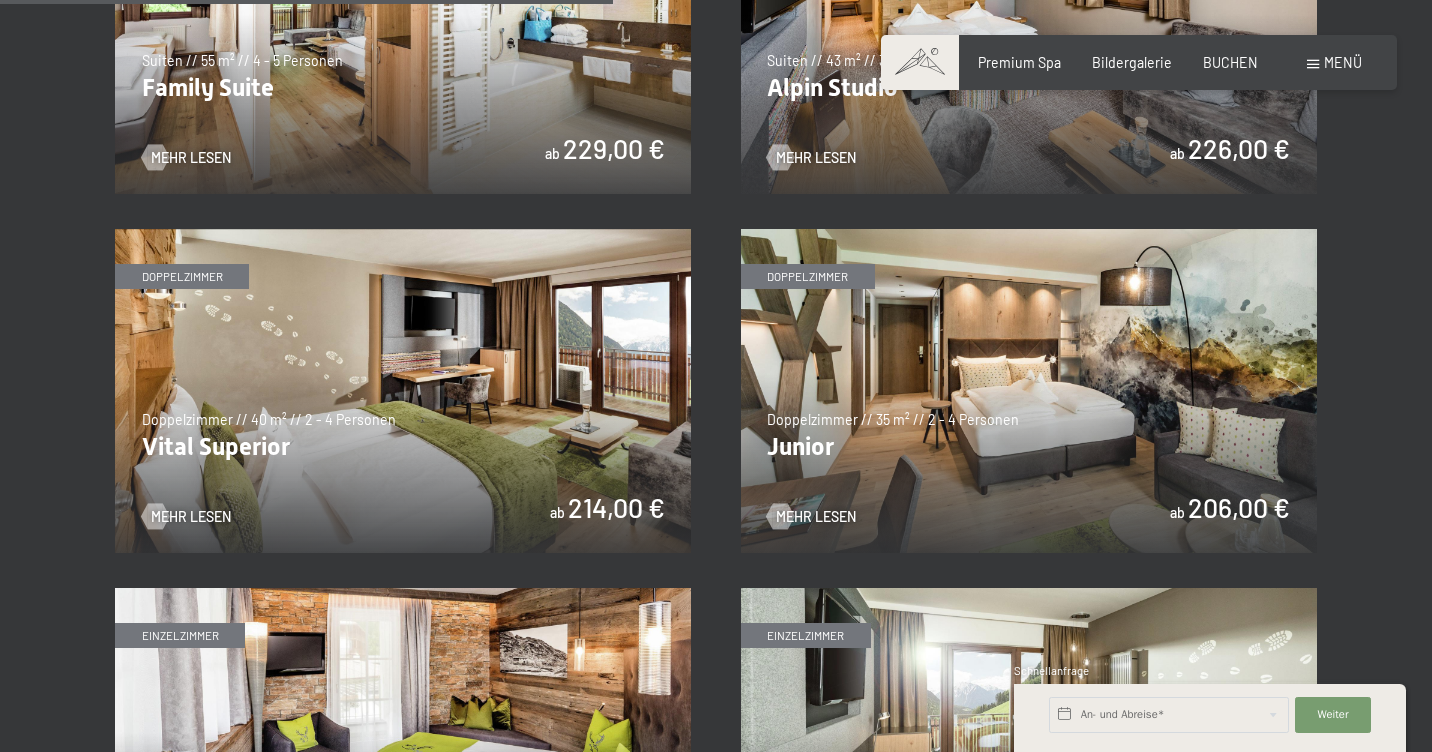 click at bounding box center [1313, 64] 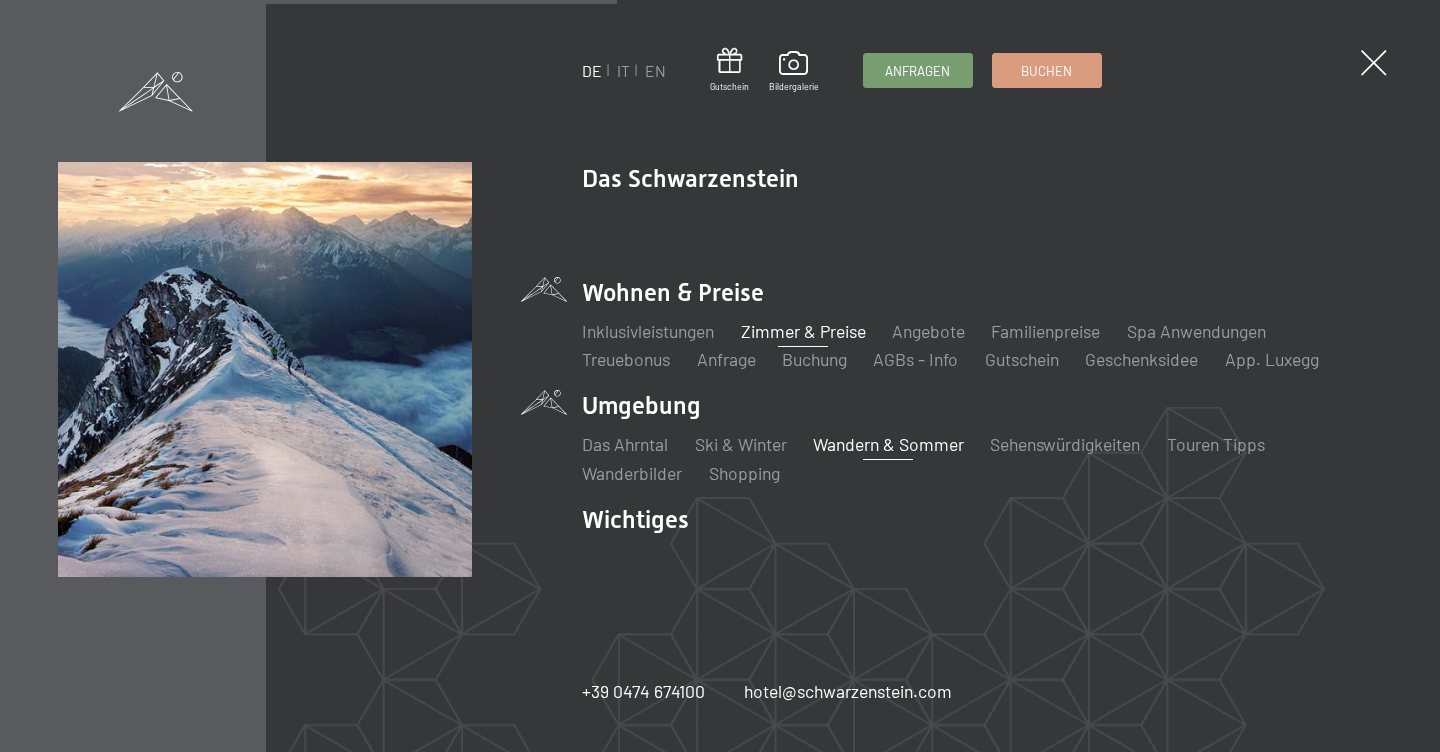 click on "Wandern & Sommer" at bounding box center [888, 444] 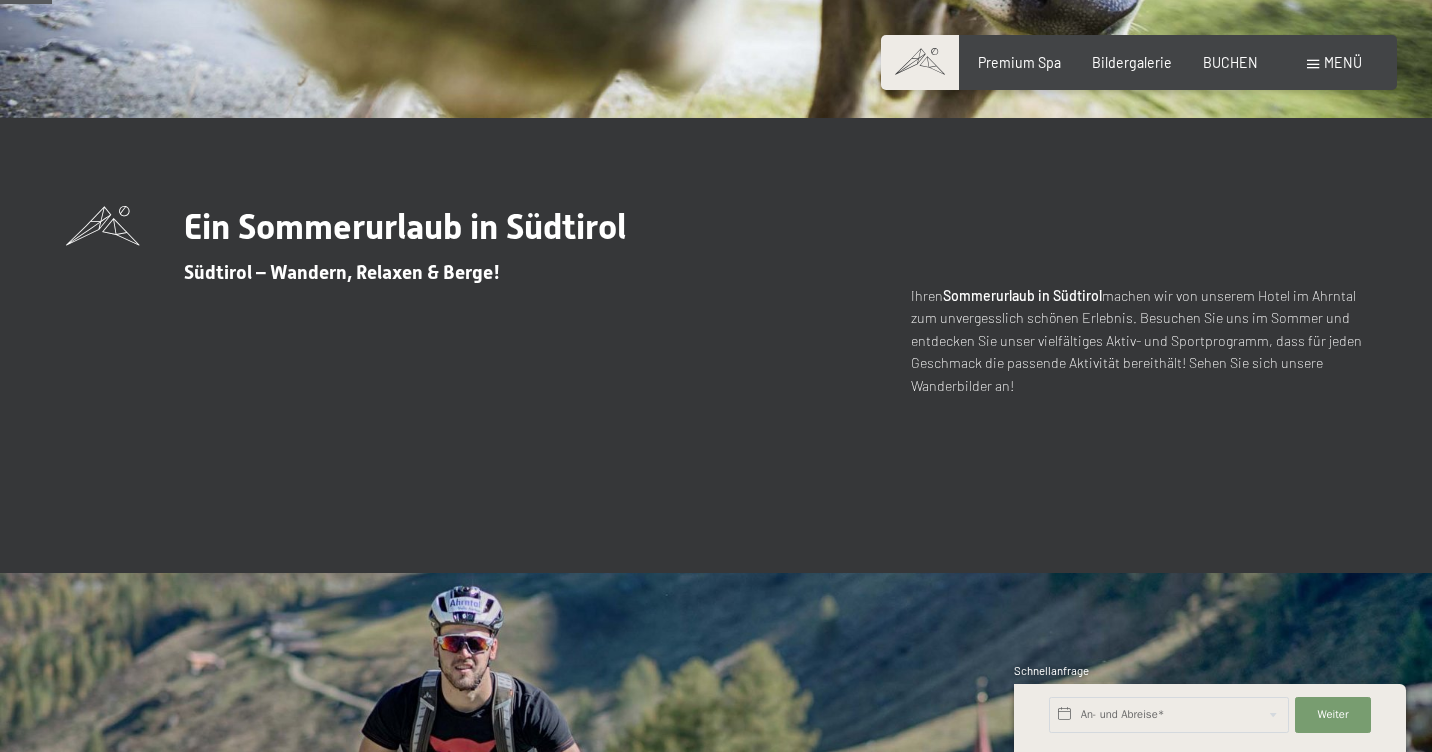 scroll, scrollTop: 0, scrollLeft: 0, axis: both 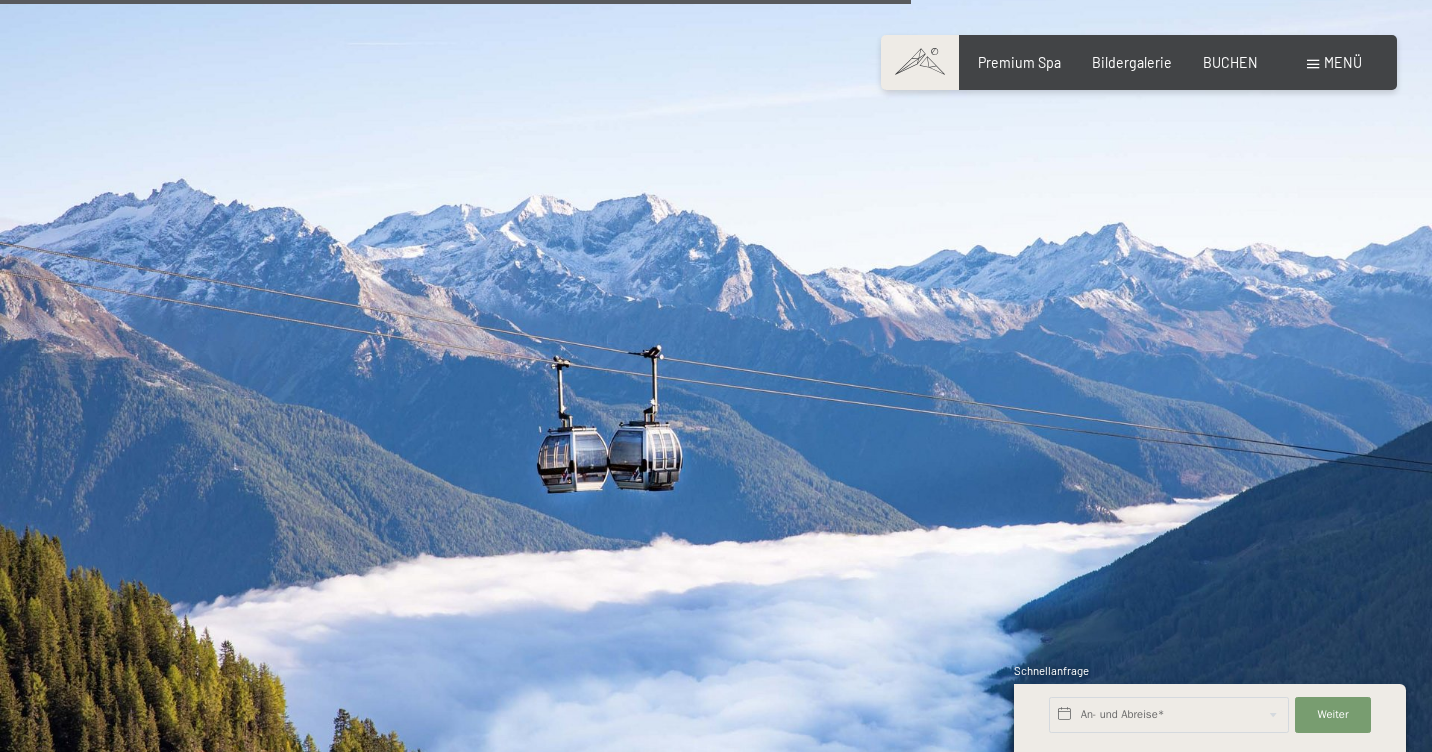 click on "Menü" at bounding box center [1334, 63] 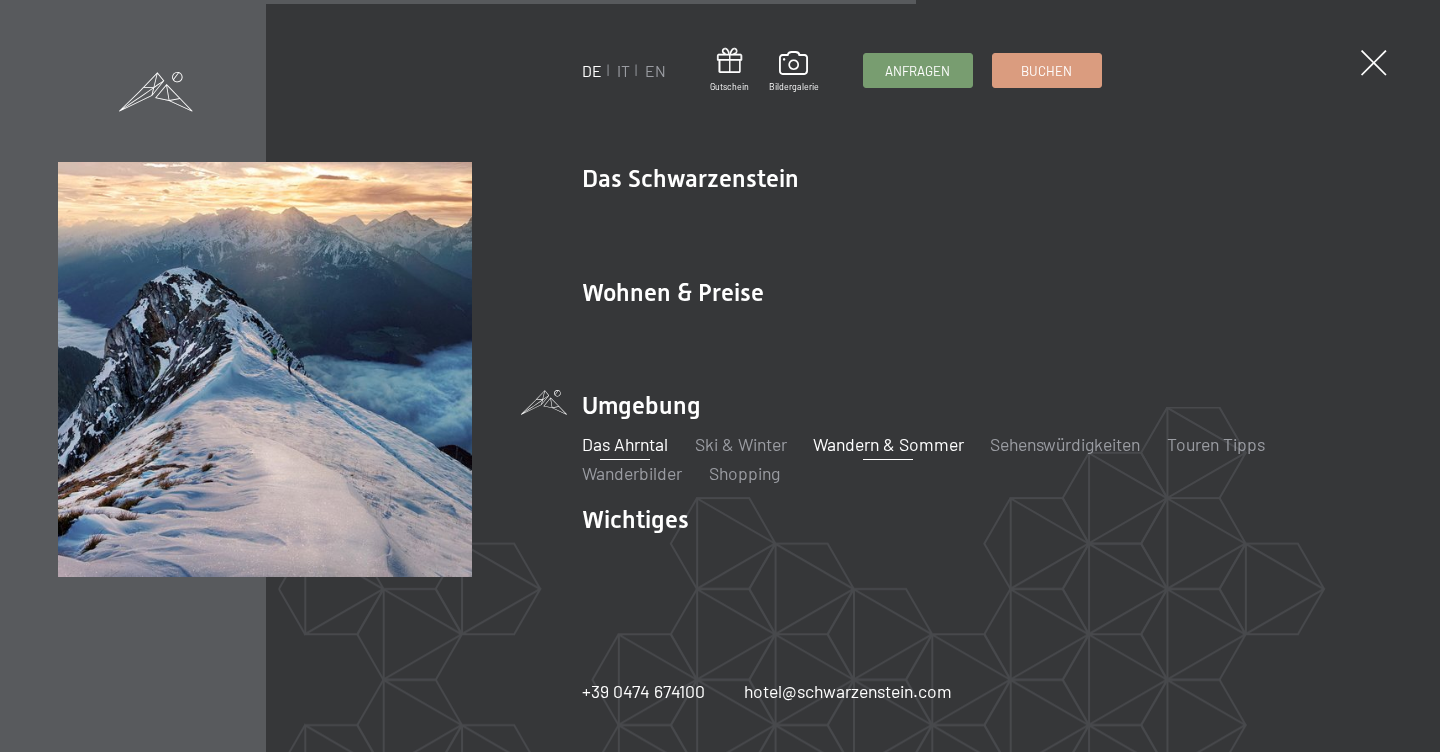 click on "Das Ahrntal" at bounding box center (625, 444) 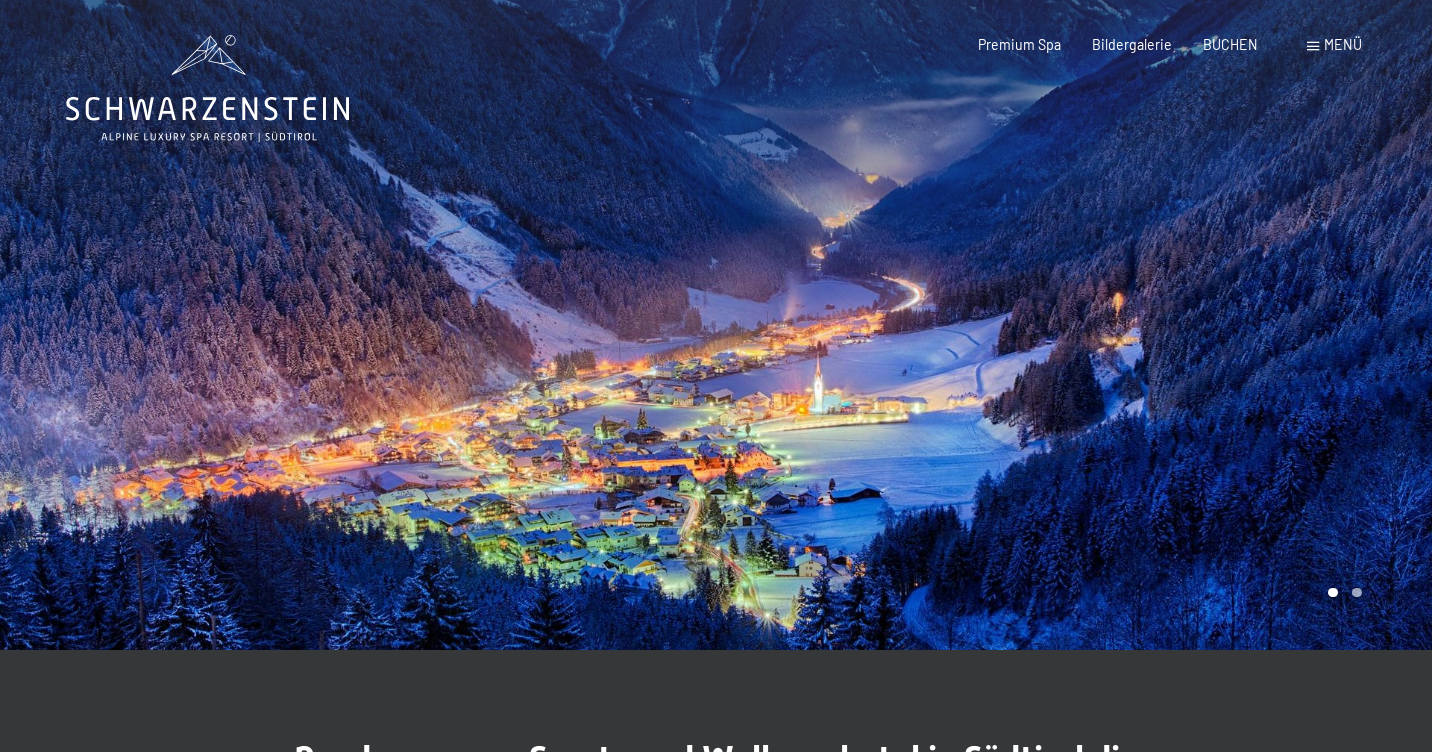 scroll, scrollTop: 0, scrollLeft: 0, axis: both 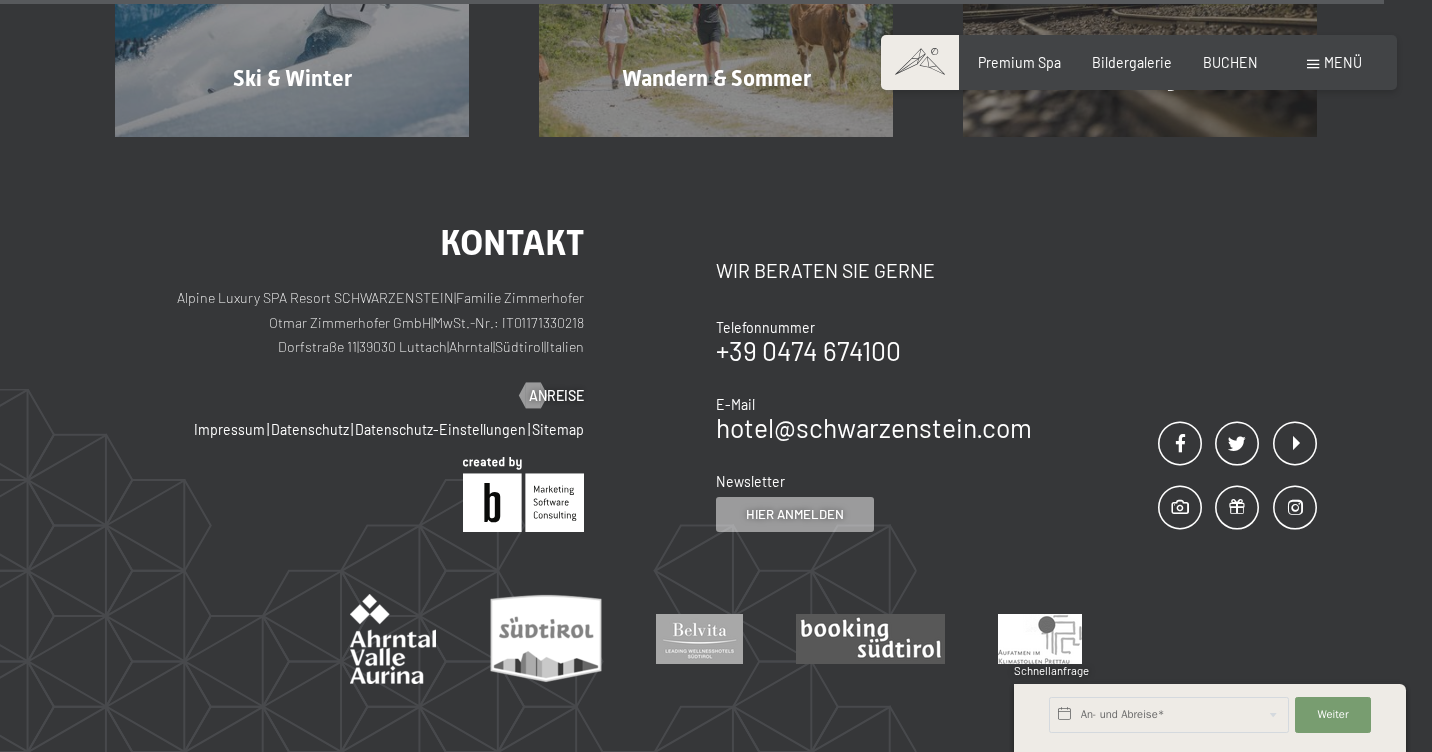 click on "Menü" at bounding box center (1343, 62) 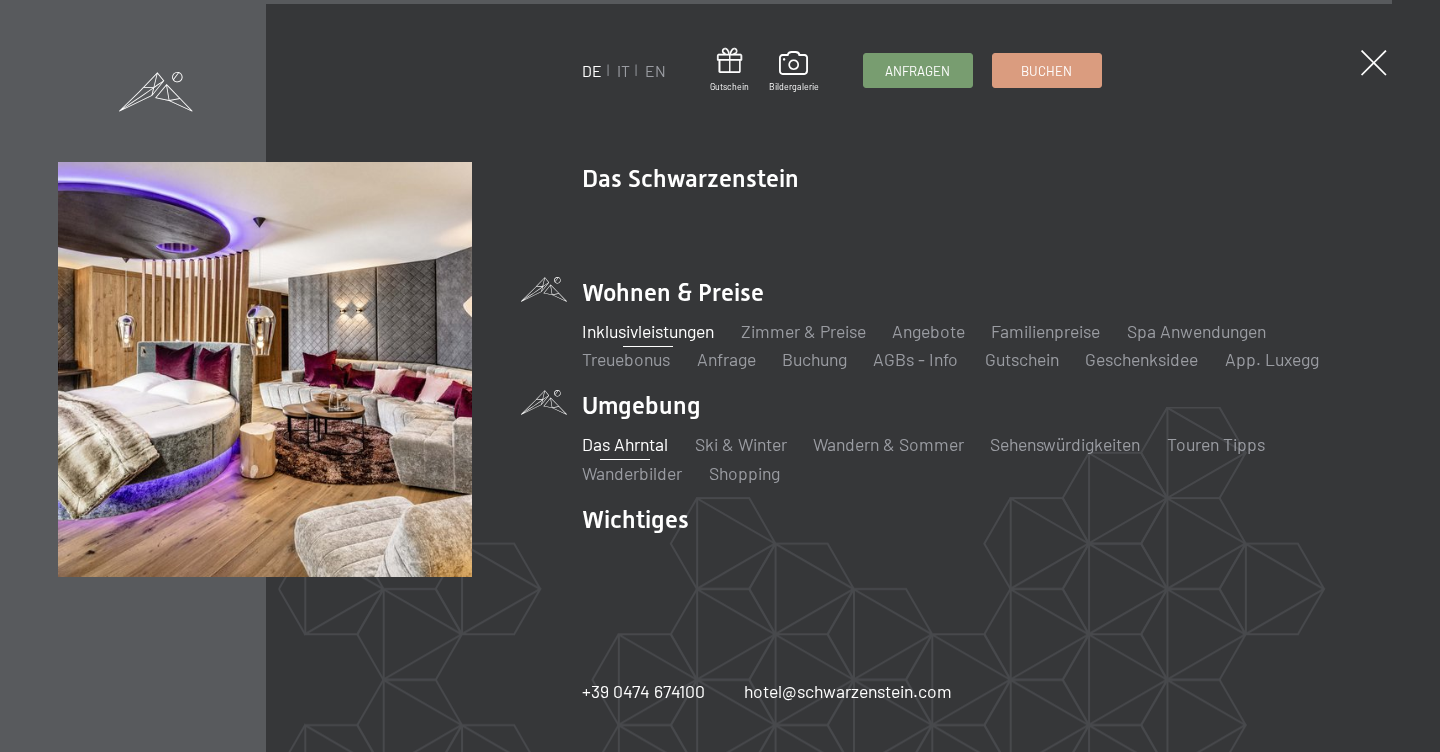 click on "Inklusivleistungen" at bounding box center [648, 331] 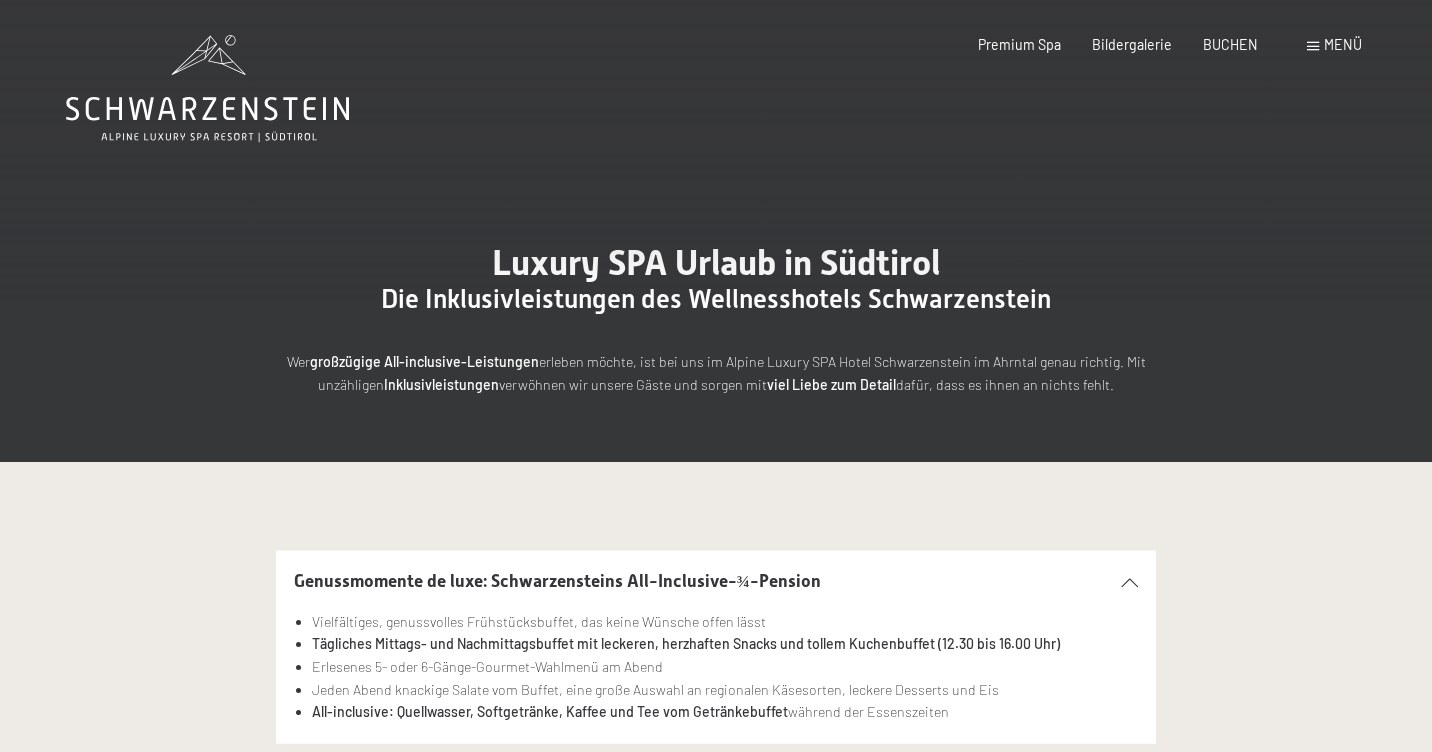 scroll, scrollTop: 194, scrollLeft: 0, axis: vertical 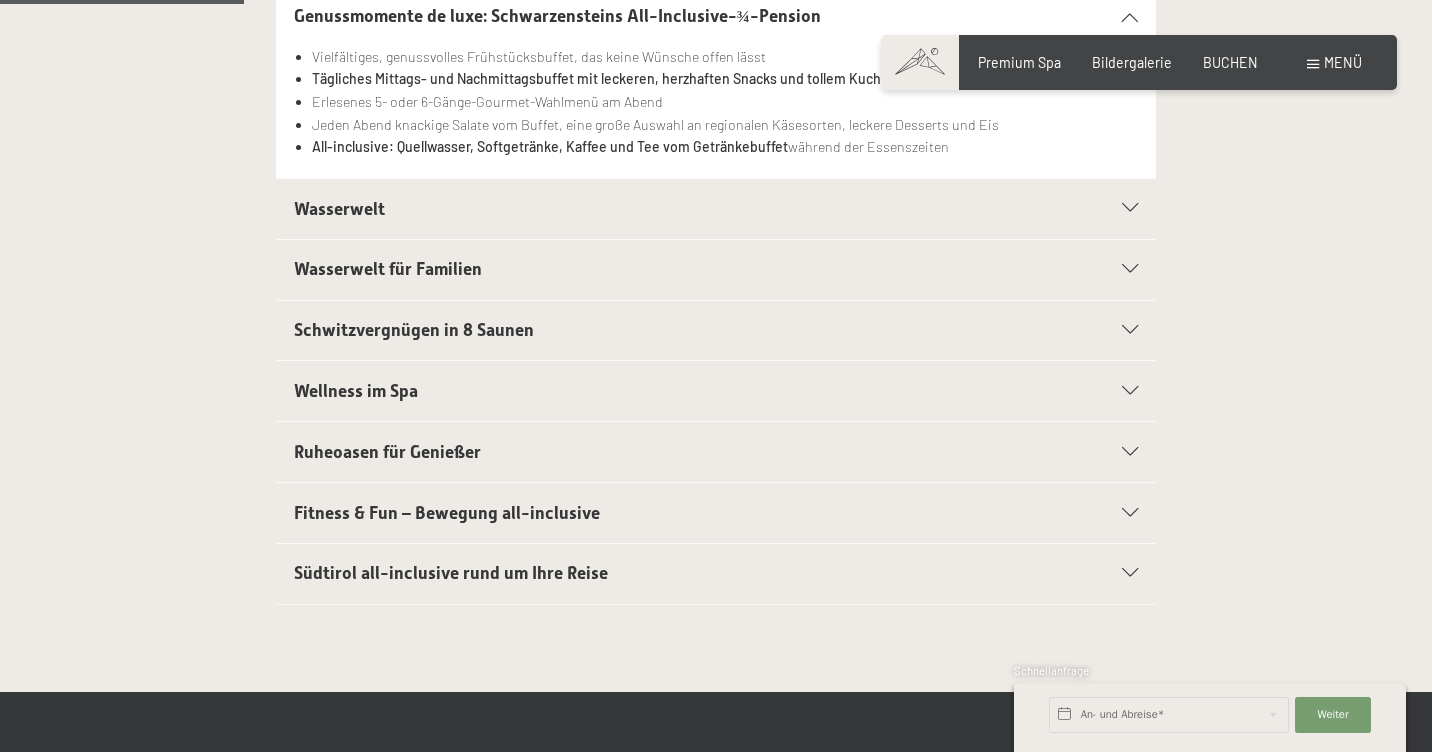 click on "Südtirol all-inclusive rund um Ihre Reise" at bounding box center [451, 573] 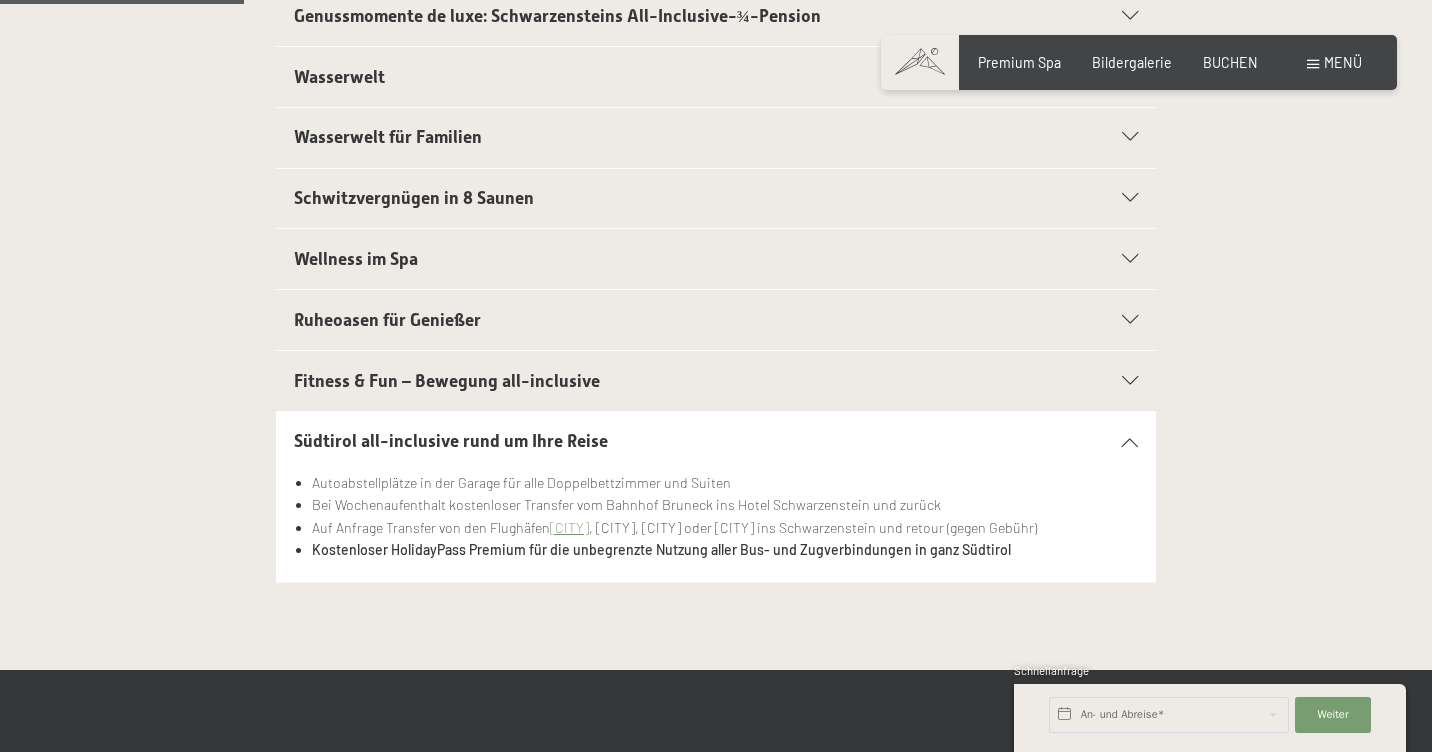 click on "Ruheoasen für Genießer" at bounding box center (387, 320) 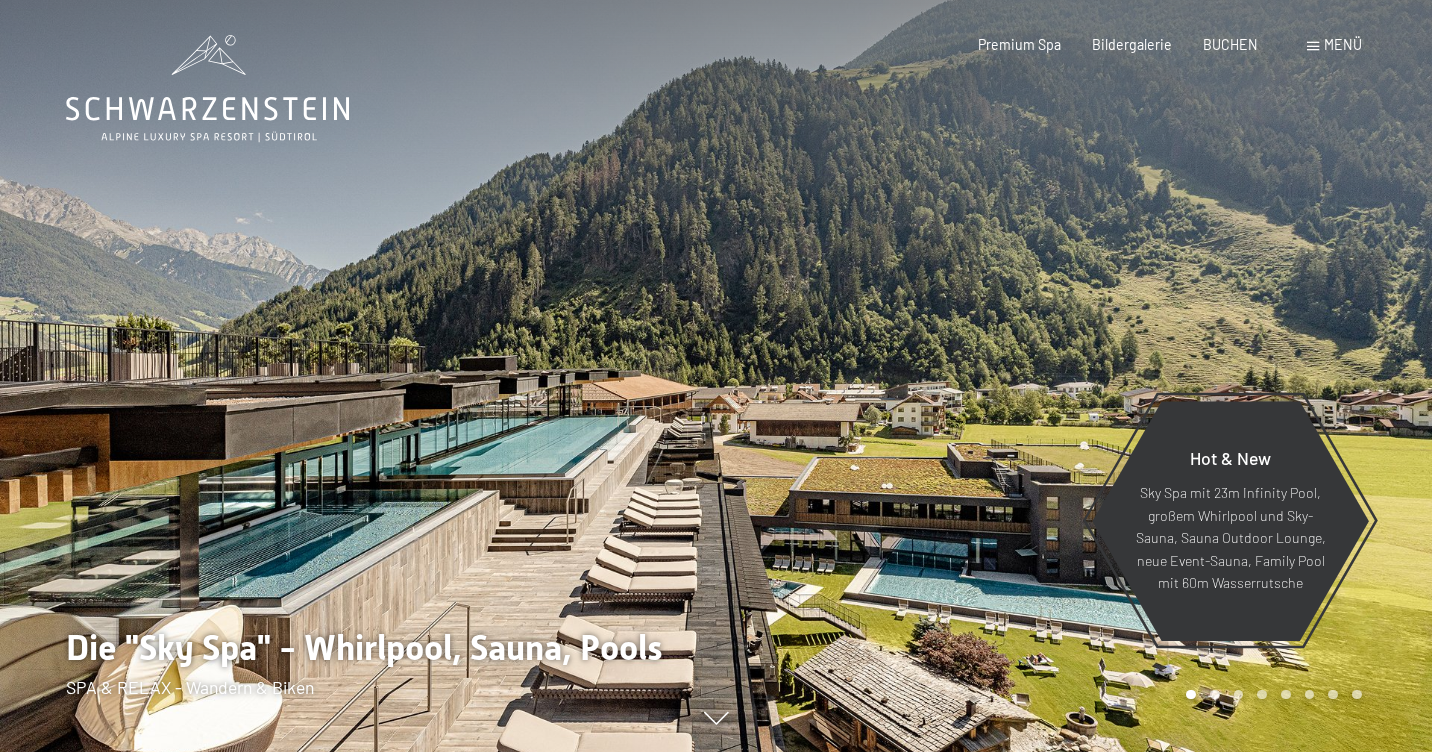 scroll, scrollTop: 0, scrollLeft: 0, axis: both 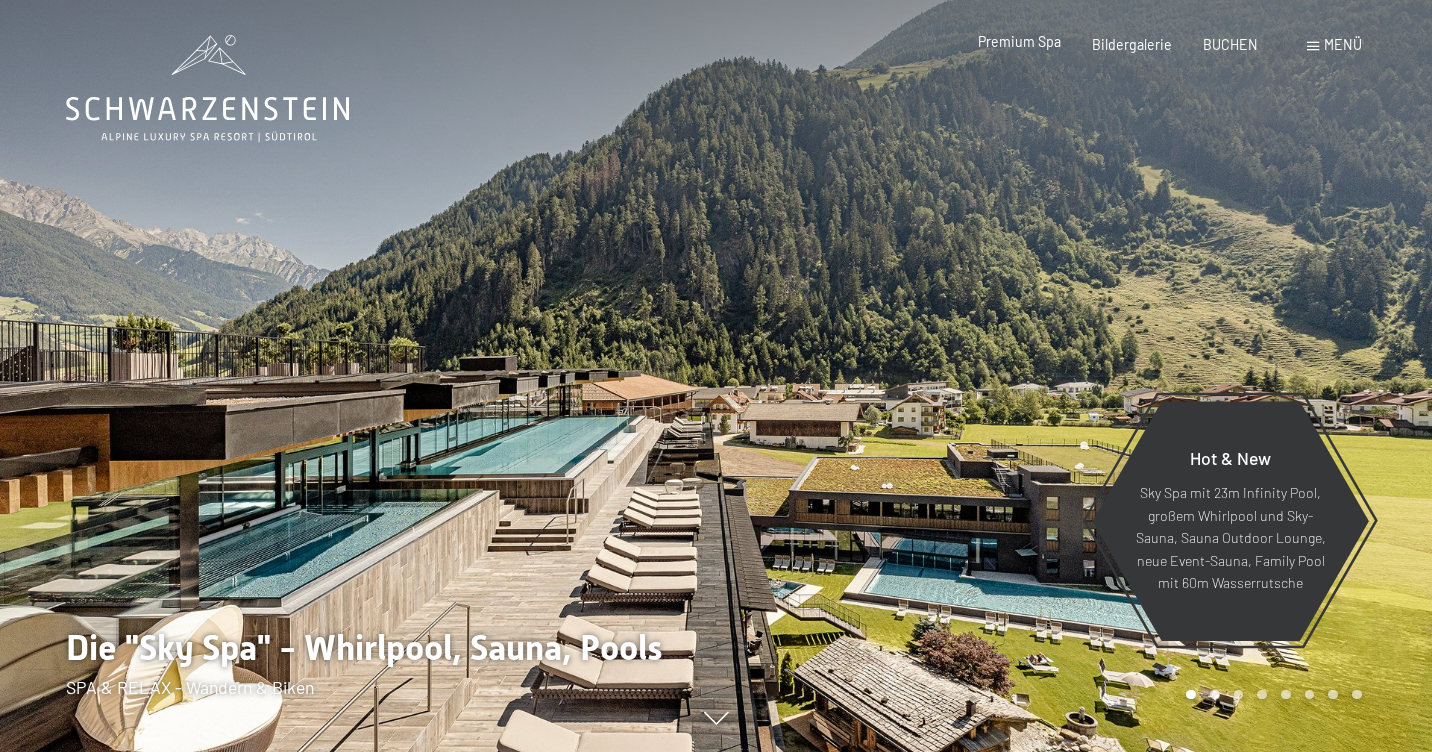 click on "Premium Spa" at bounding box center [1019, 41] 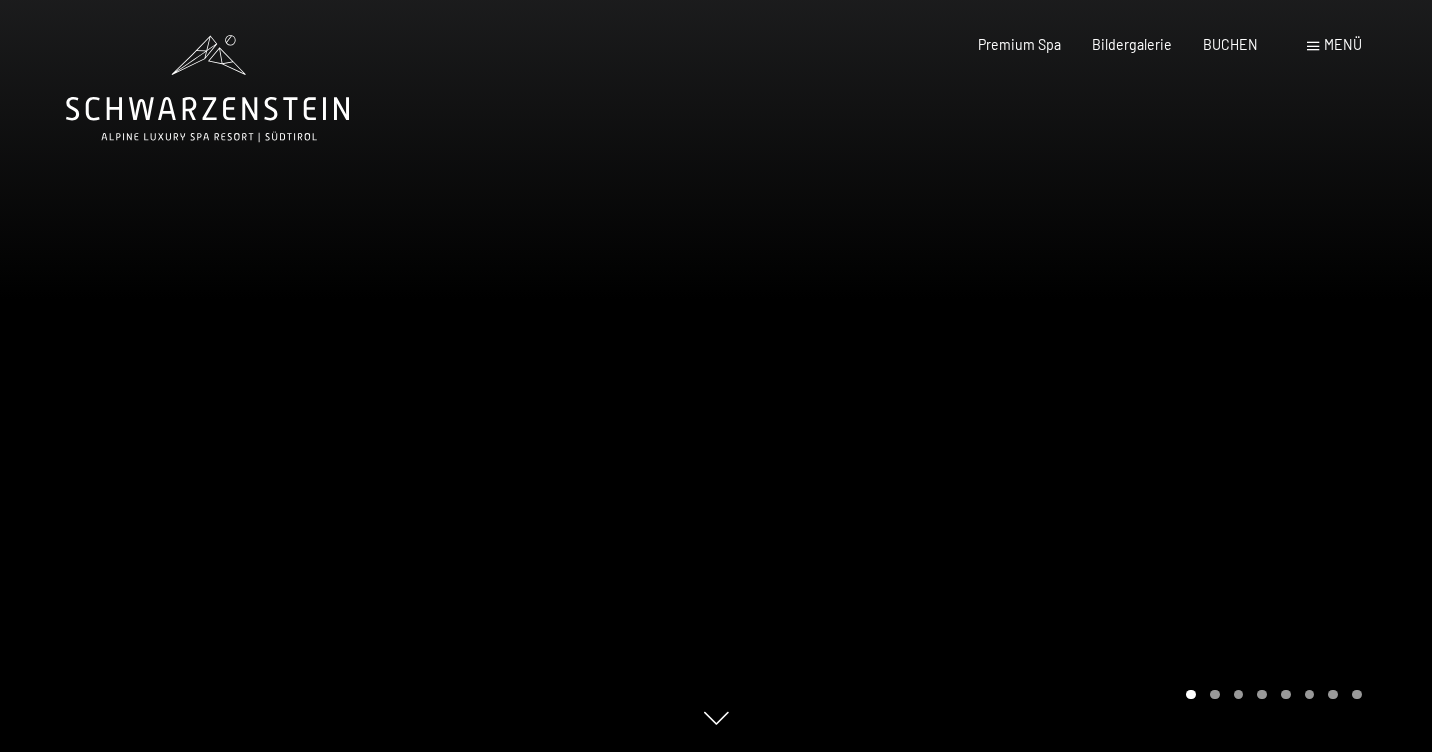 scroll, scrollTop: 0, scrollLeft: 0, axis: both 